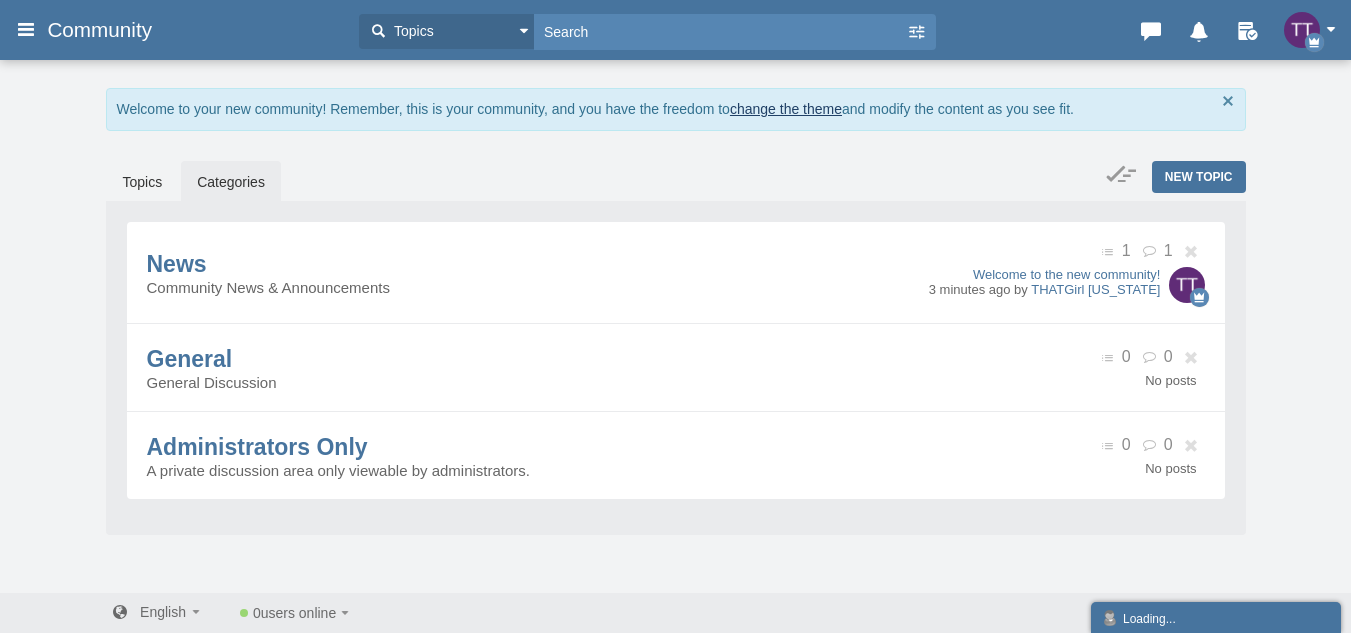 scroll, scrollTop: 0, scrollLeft: 0, axis: both 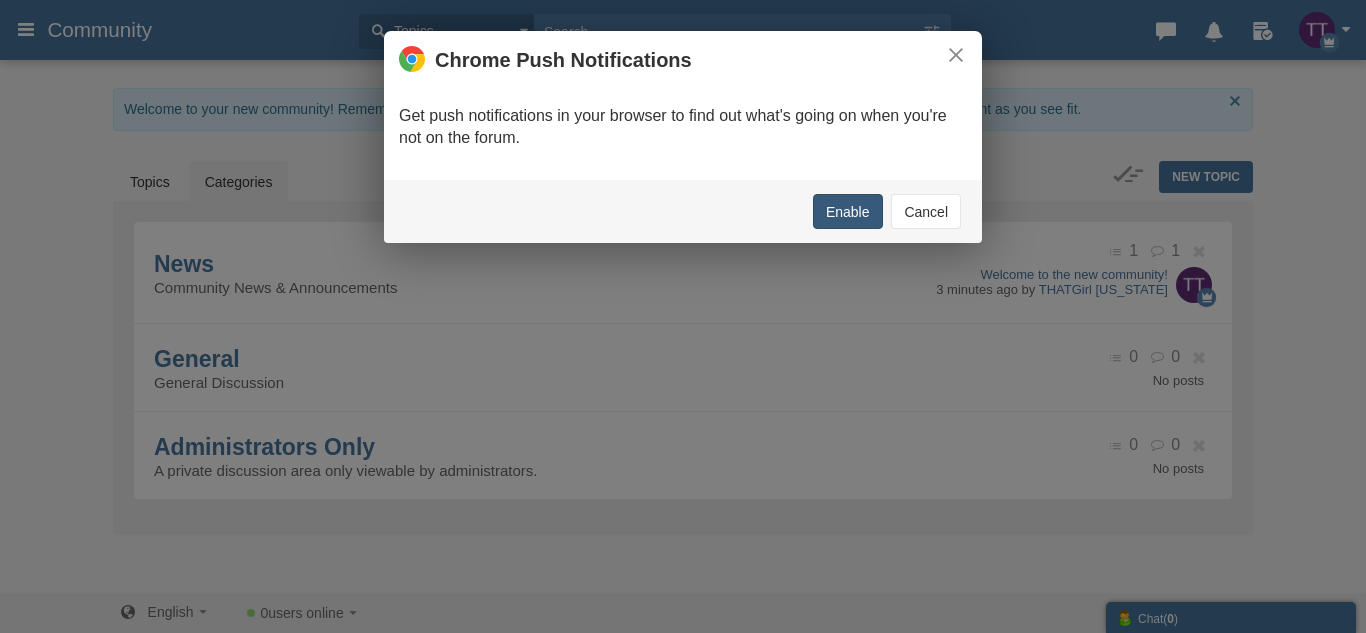 click on "Enable" at bounding box center [848, 211] 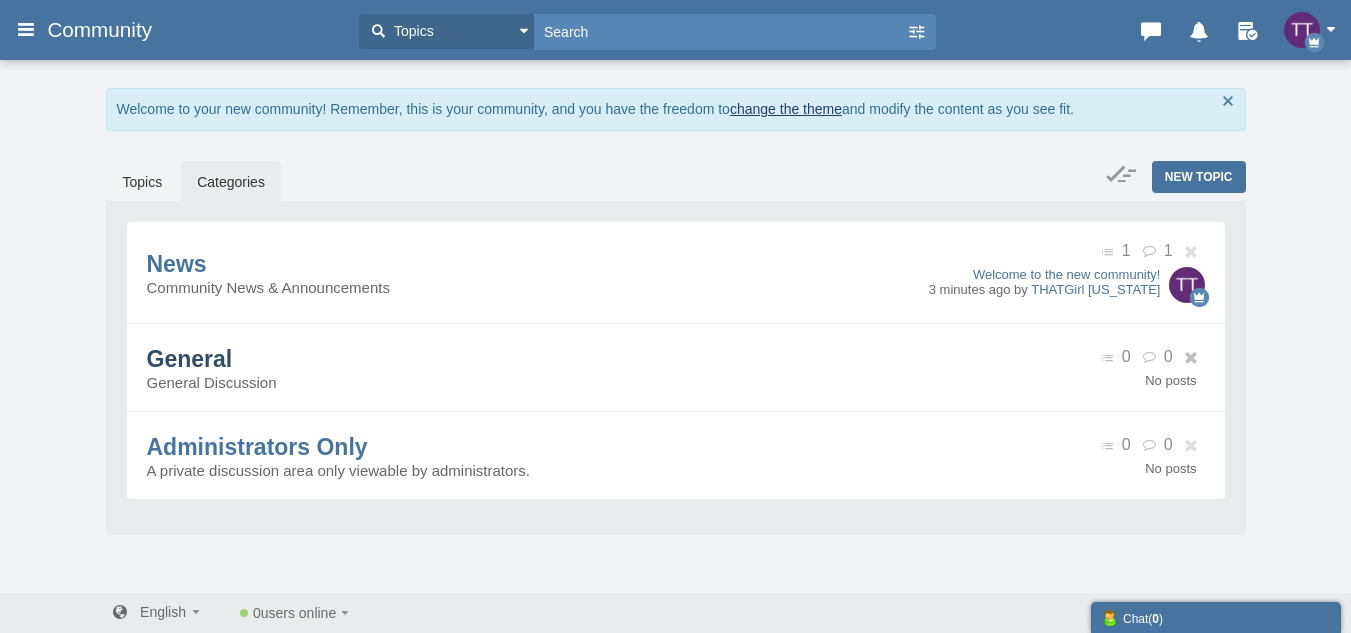 scroll, scrollTop: 9, scrollLeft: 0, axis: vertical 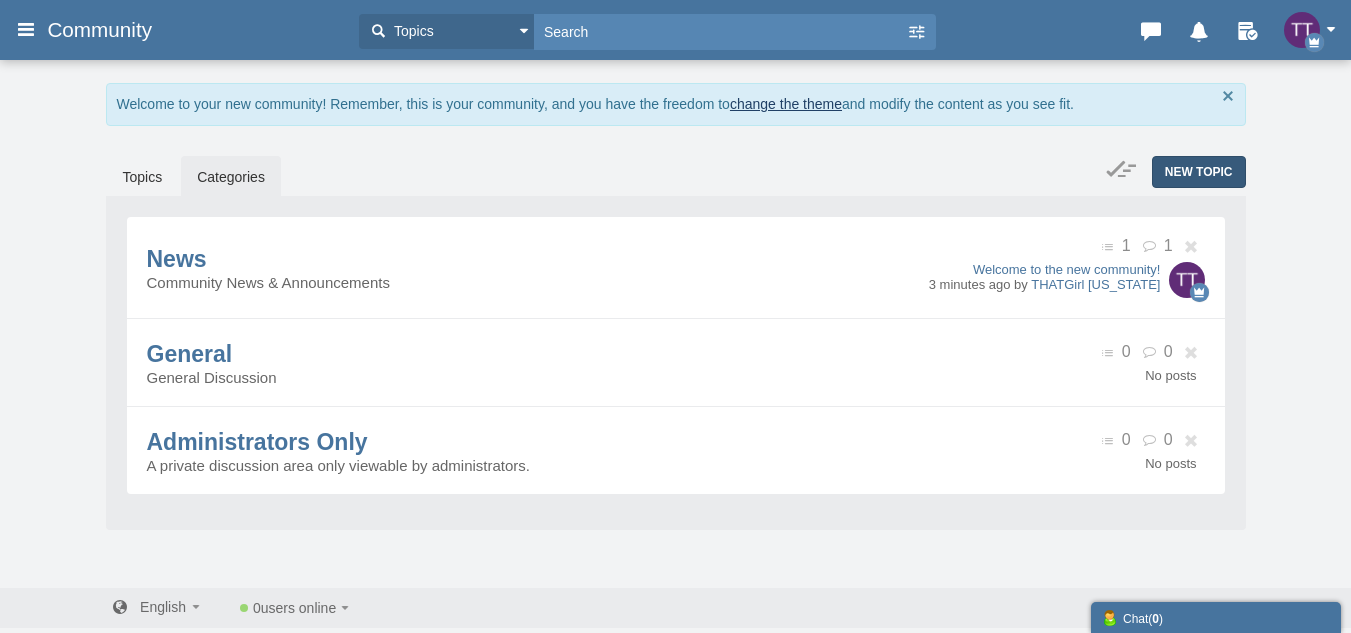 click on "New Topic" at bounding box center (1199, 172) 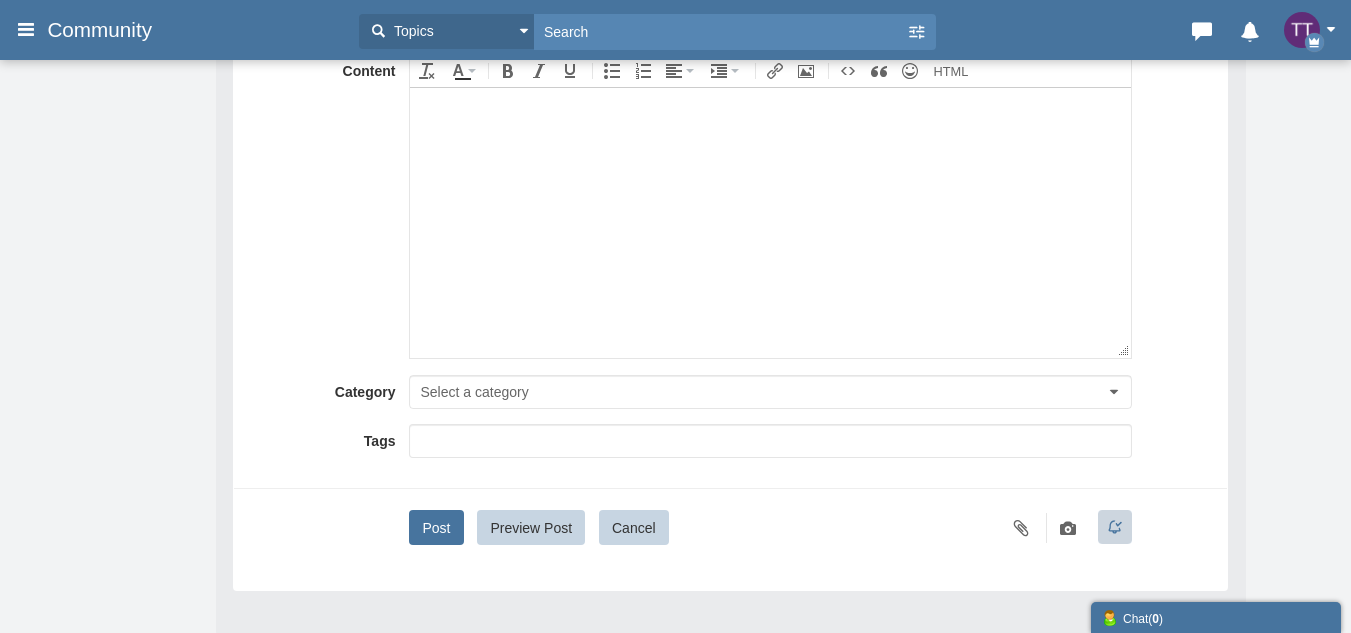scroll, scrollTop: 262, scrollLeft: 0, axis: vertical 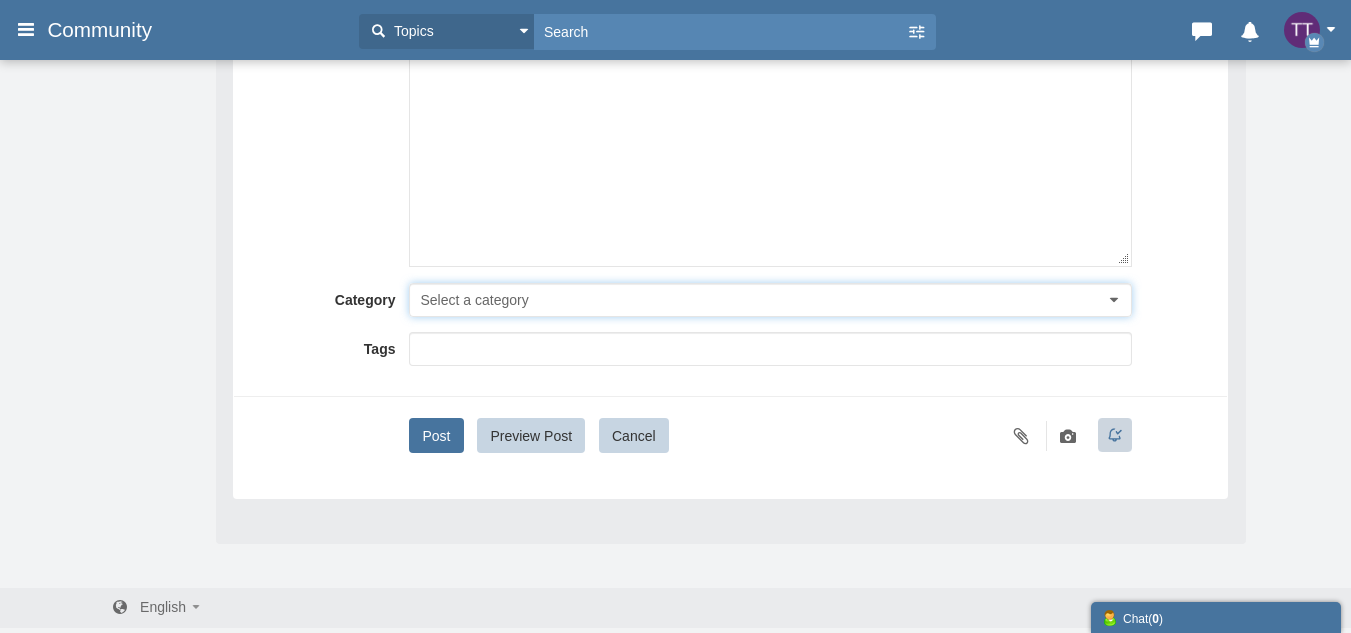 click on "Select a category" at bounding box center [770, 300] 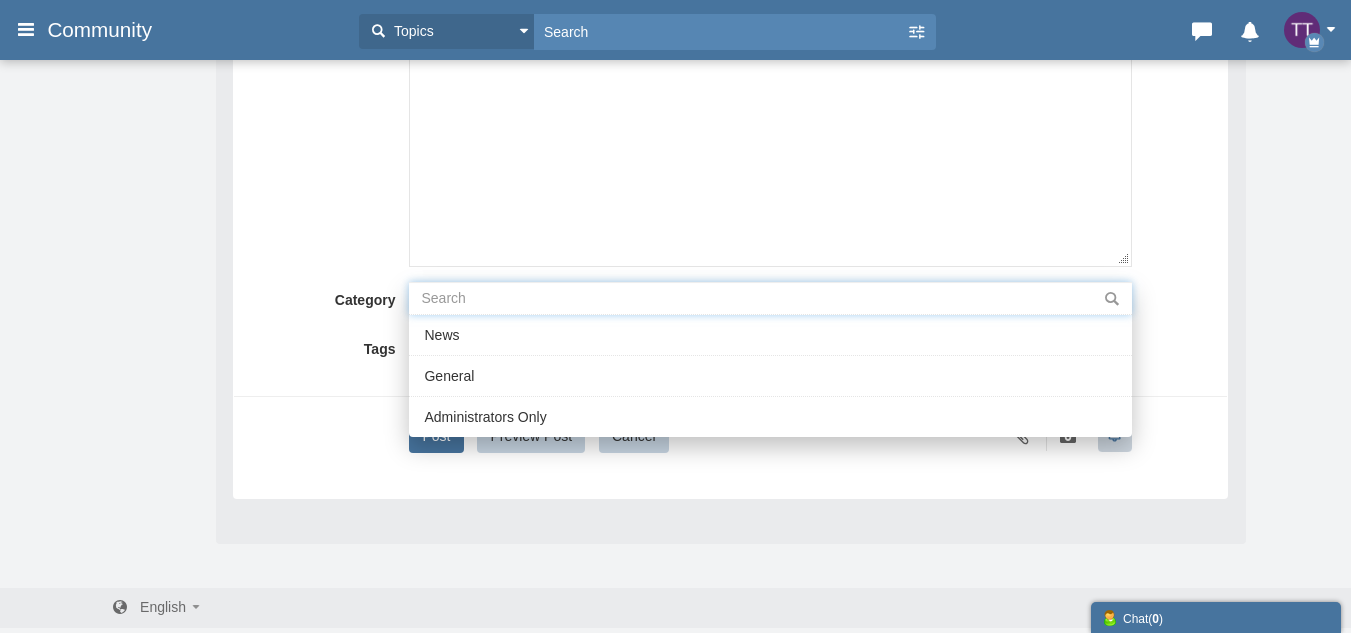 scroll, scrollTop: 0, scrollLeft: 0, axis: both 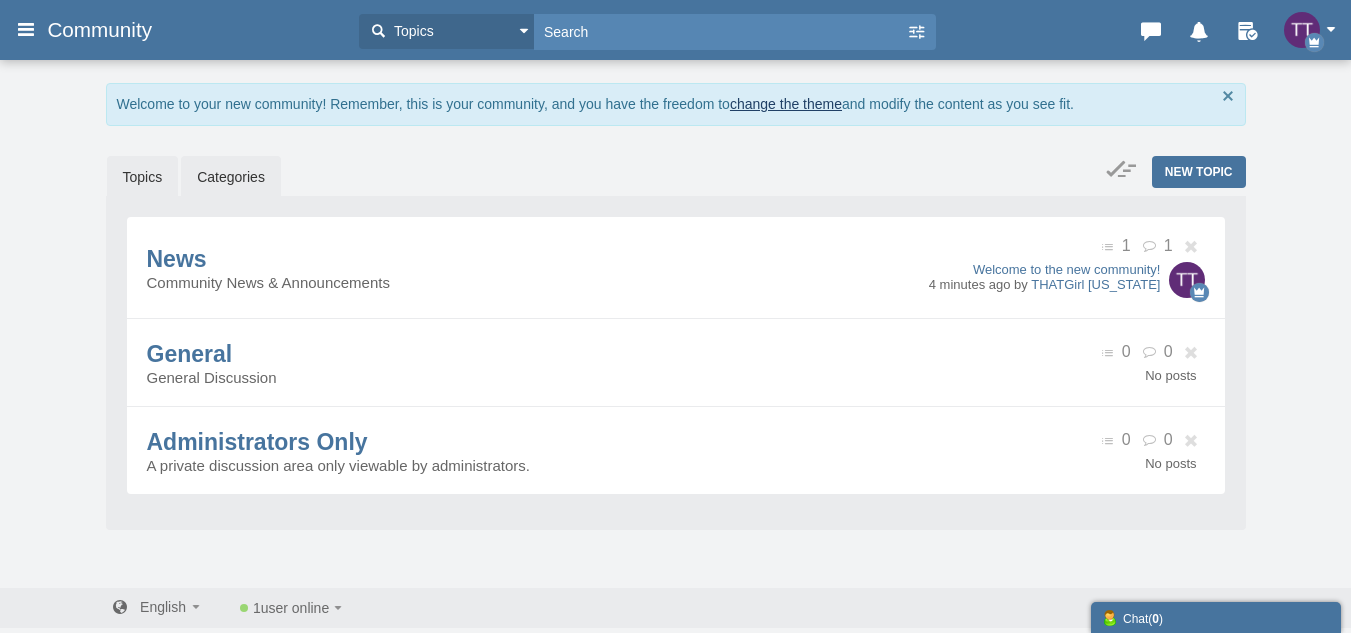 click on "Topics" at bounding box center (143, 177) 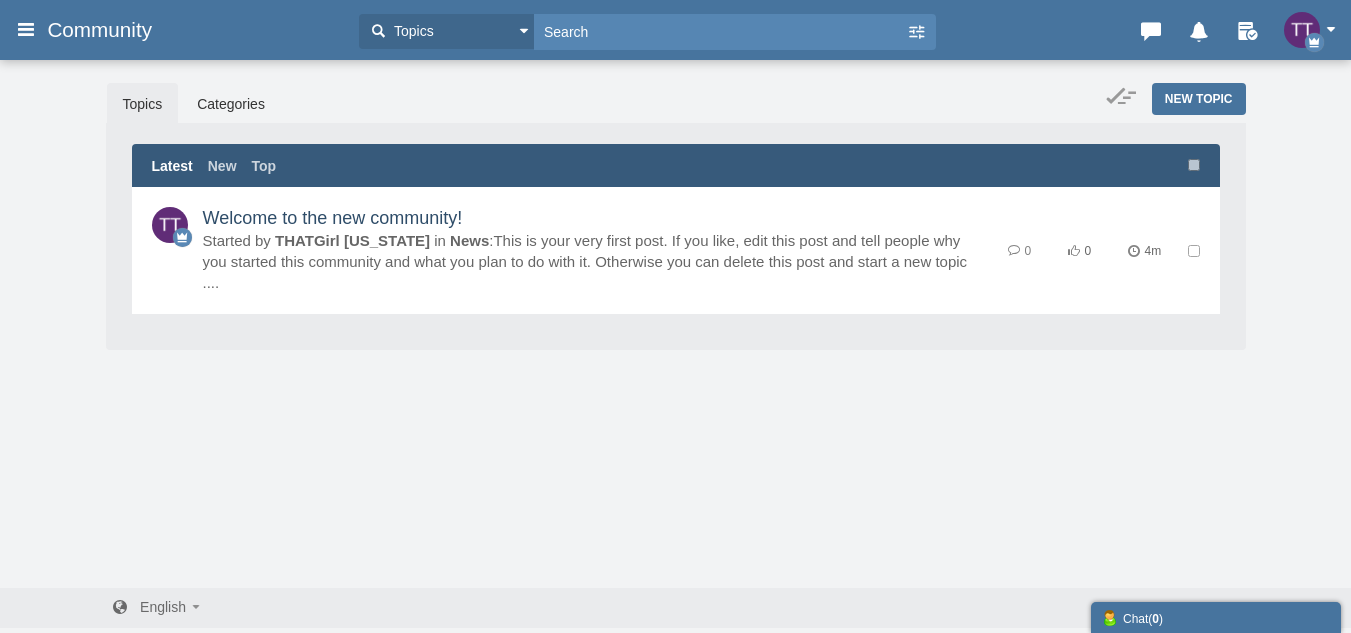scroll, scrollTop: 0, scrollLeft: 0, axis: both 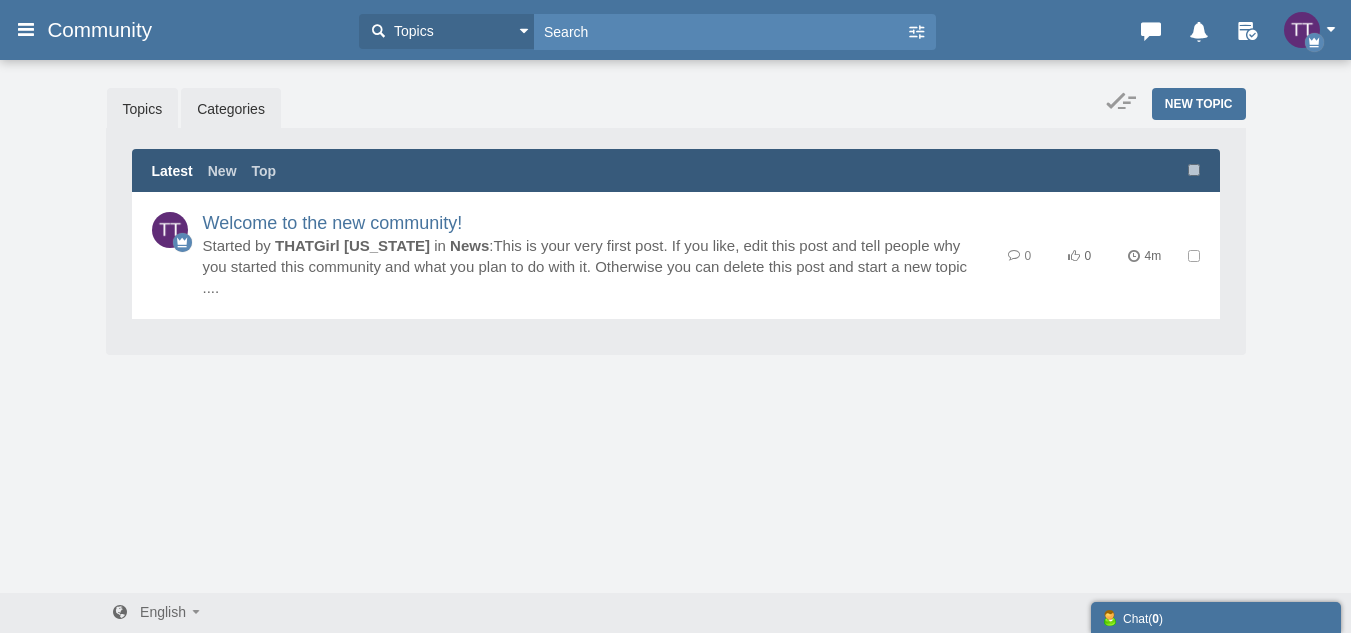 click on "Categories" at bounding box center (231, 109) 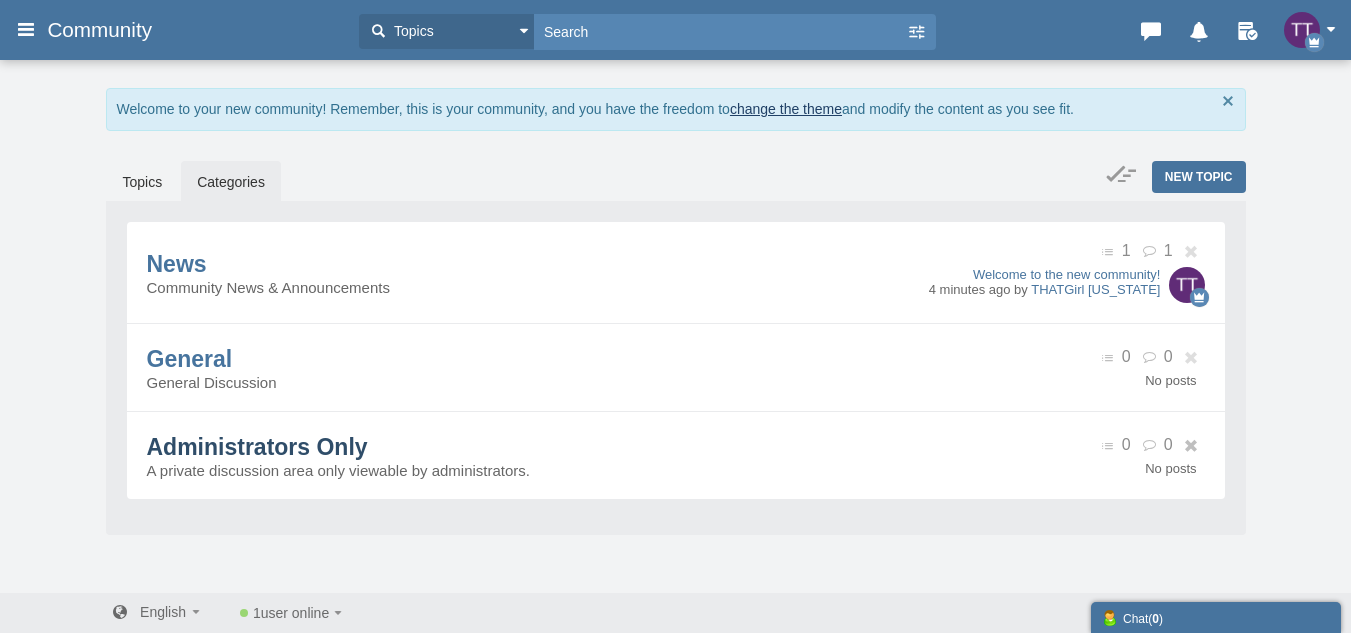 scroll, scrollTop: 9, scrollLeft: 0, axis: vertical 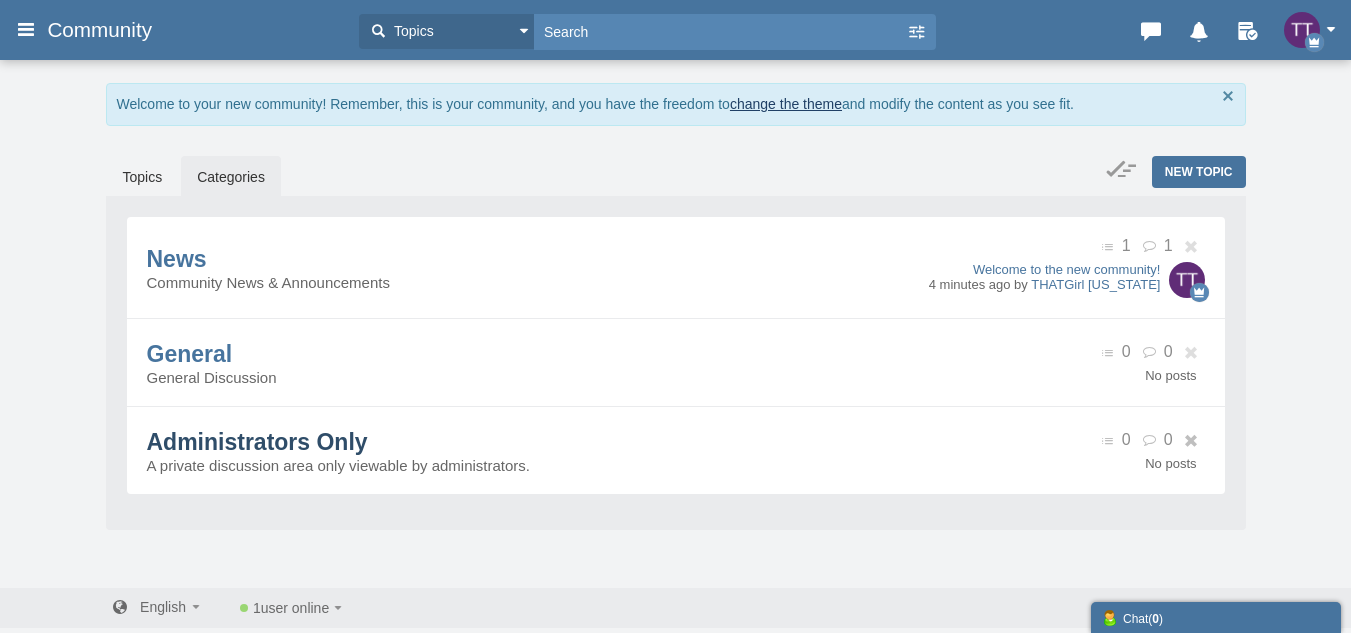 click on "Administrators Only" at bounding box center (257, 442) 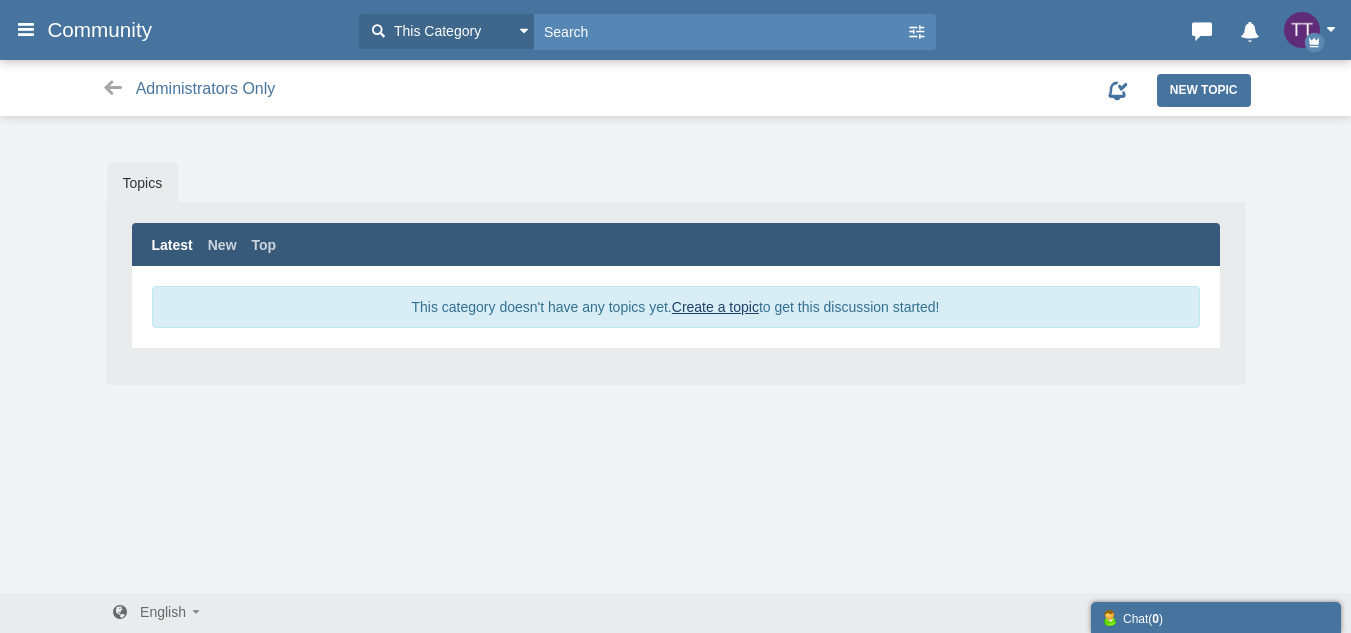 scroll, scrollTop: 0, scrollLeft: 0, axis: both 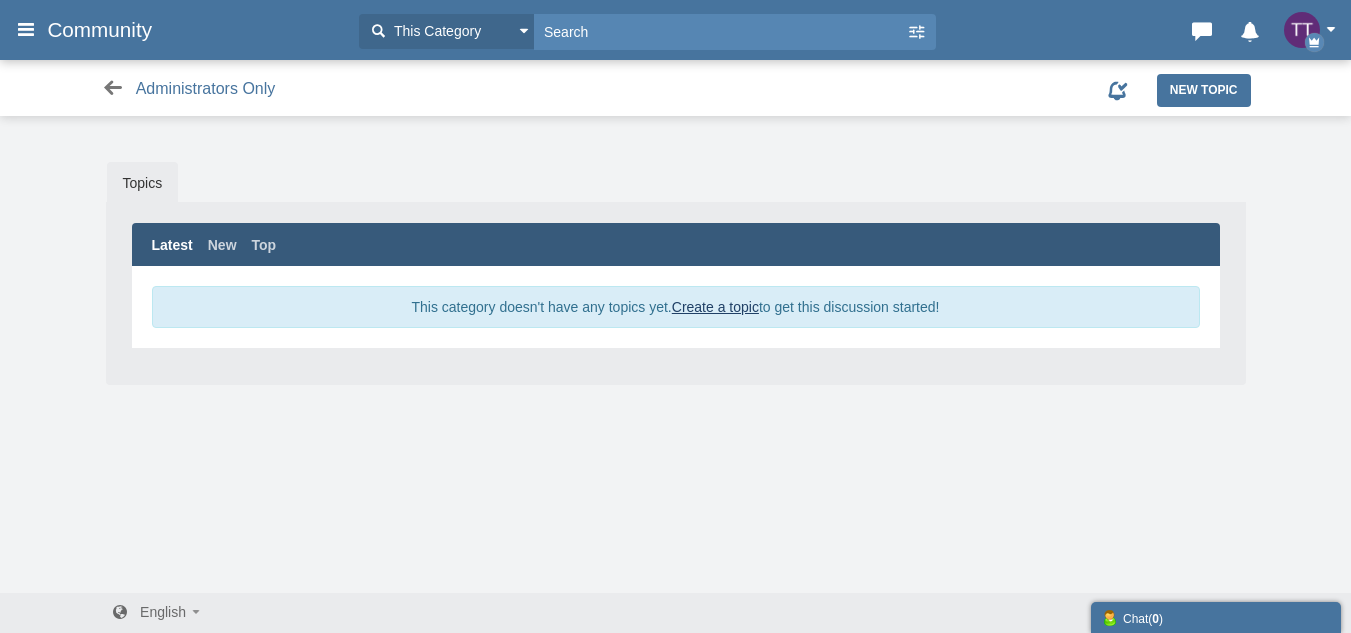click at bounding box center (113, 88) 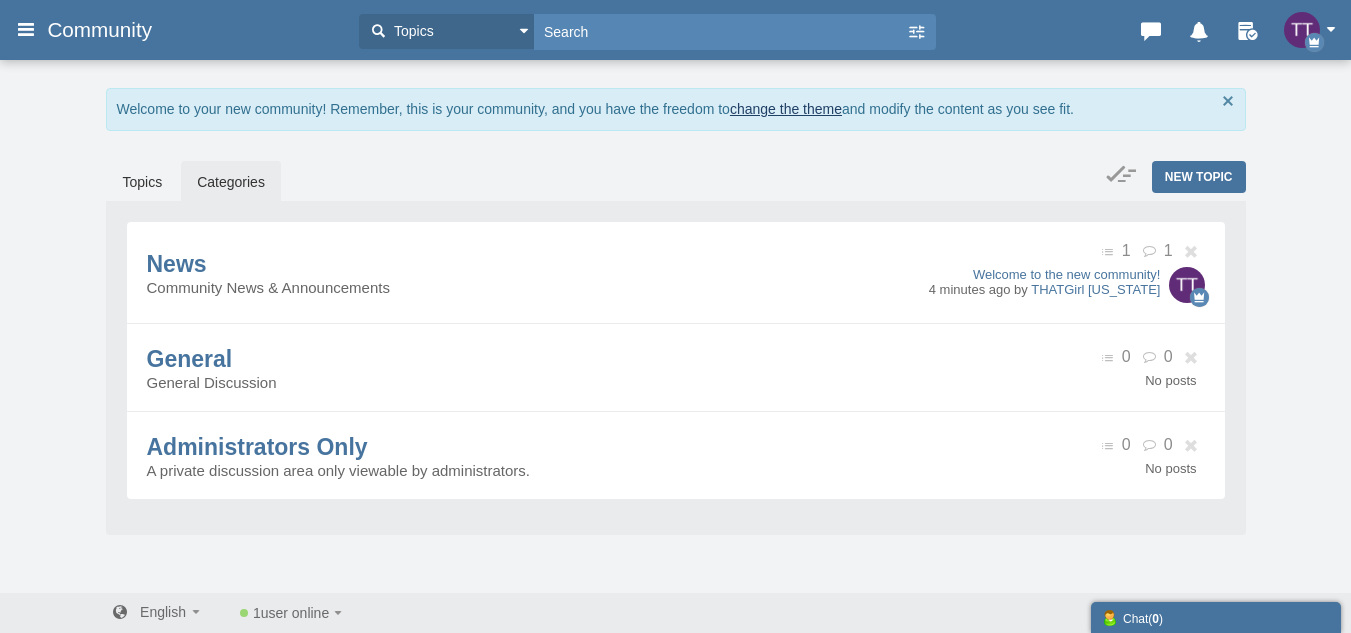 scroll, scrollTop: 9, scrollLeft: 0, axis: vertical 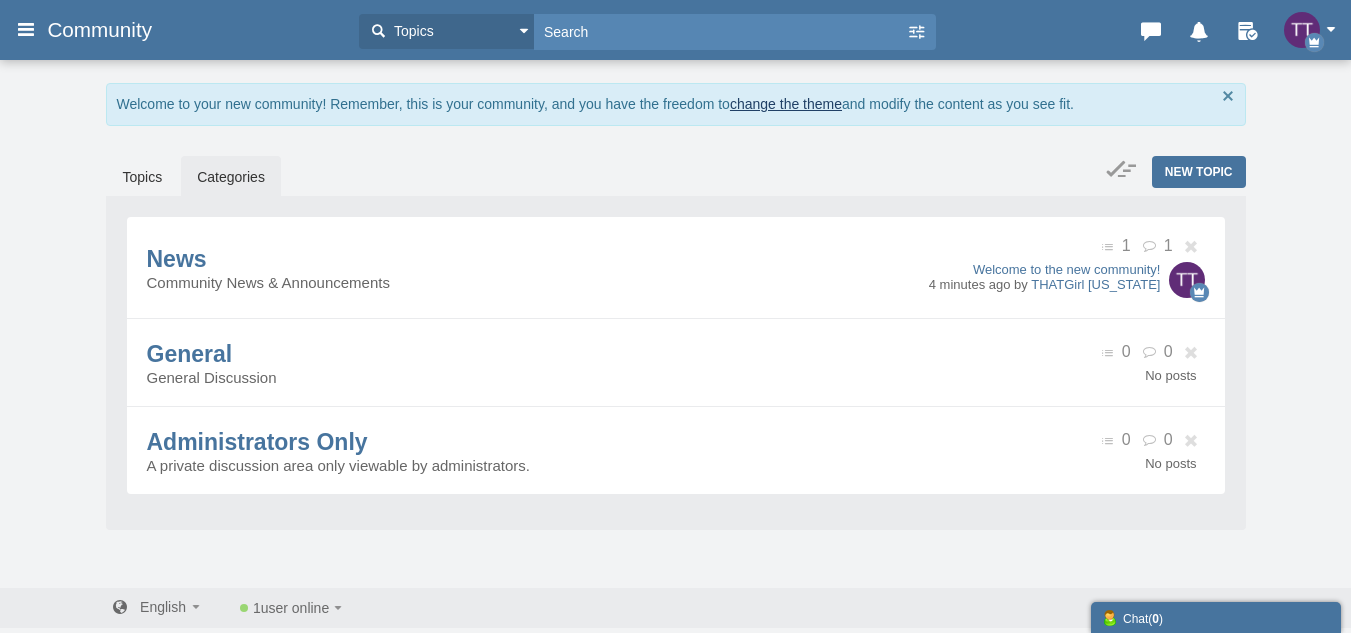 click on "Categories" at bounding box center [231, 177] 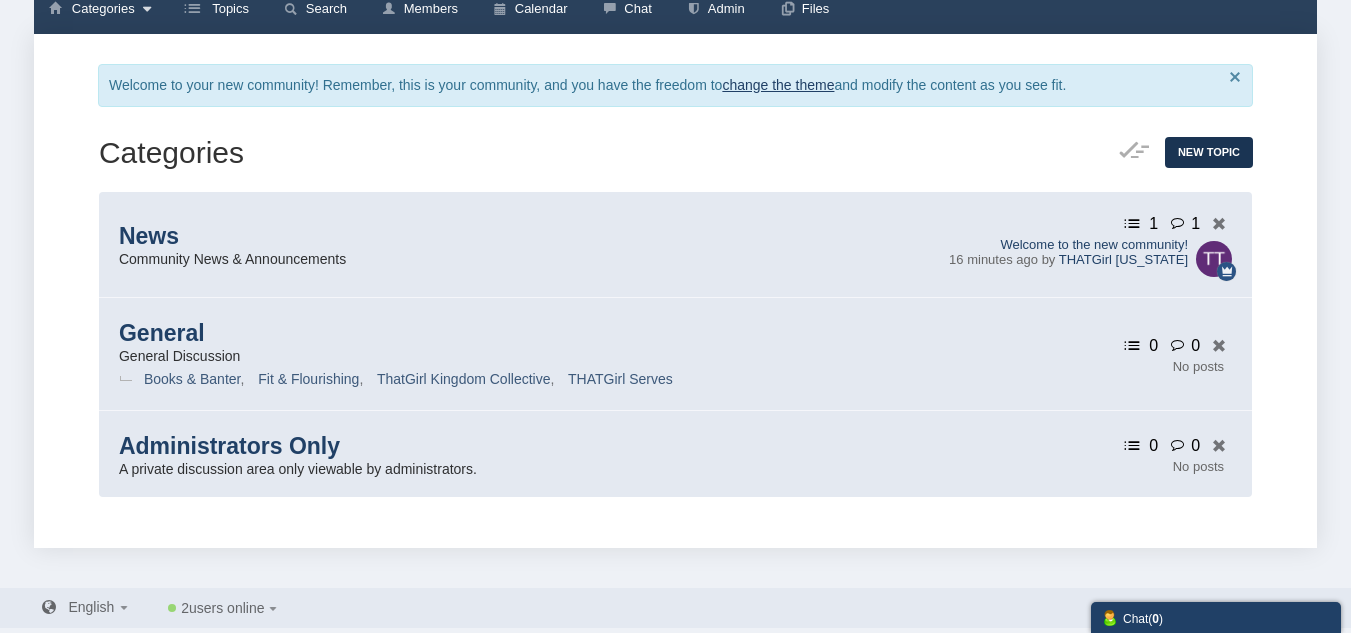 scroll, scrollTop: 0, scrollLeft: 0, axis: both 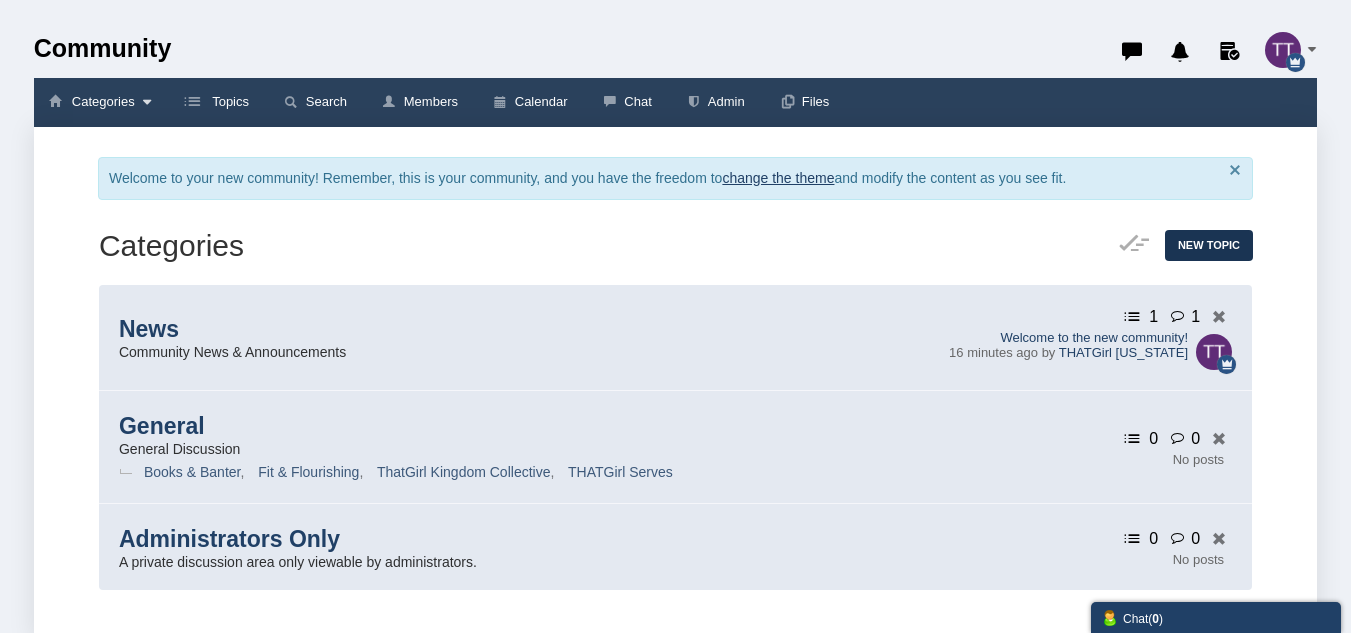 click on "change the theme" at bounding box center (778, 178) 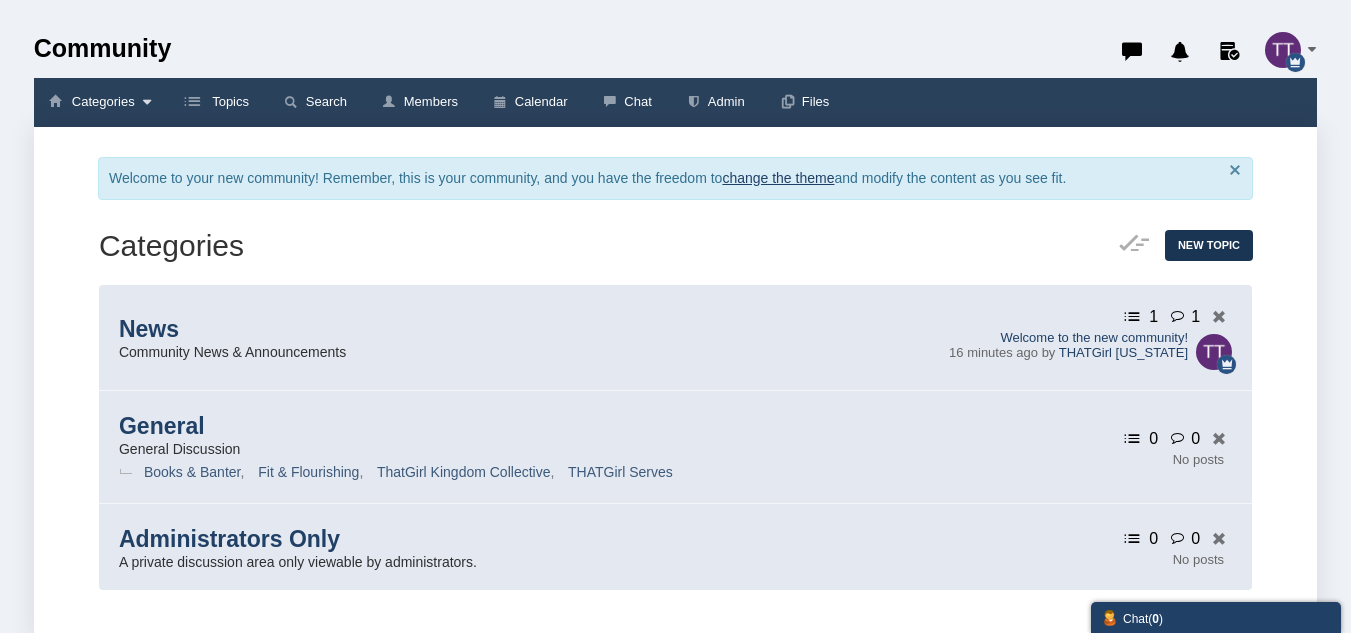 click at bounding box center [1283, 50] 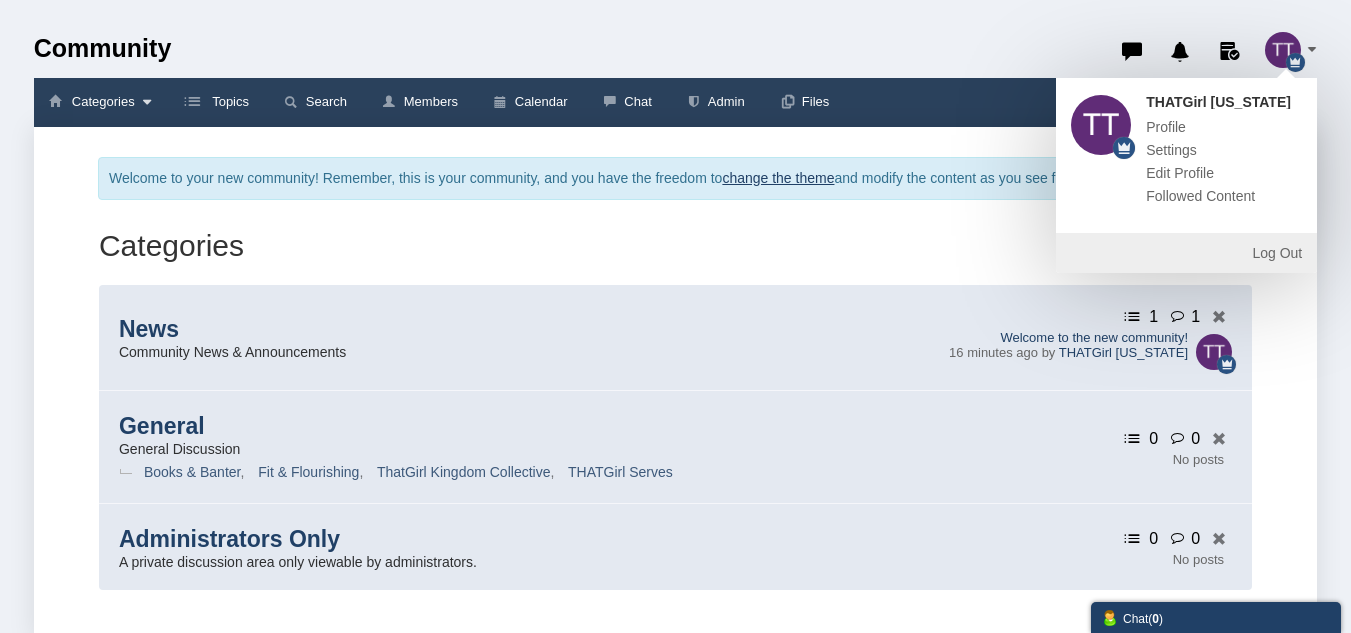 drag, startPoint x: 100, startPoint y: 56, endPoint x: 99, endPoint y: 83, distance: 27.018513 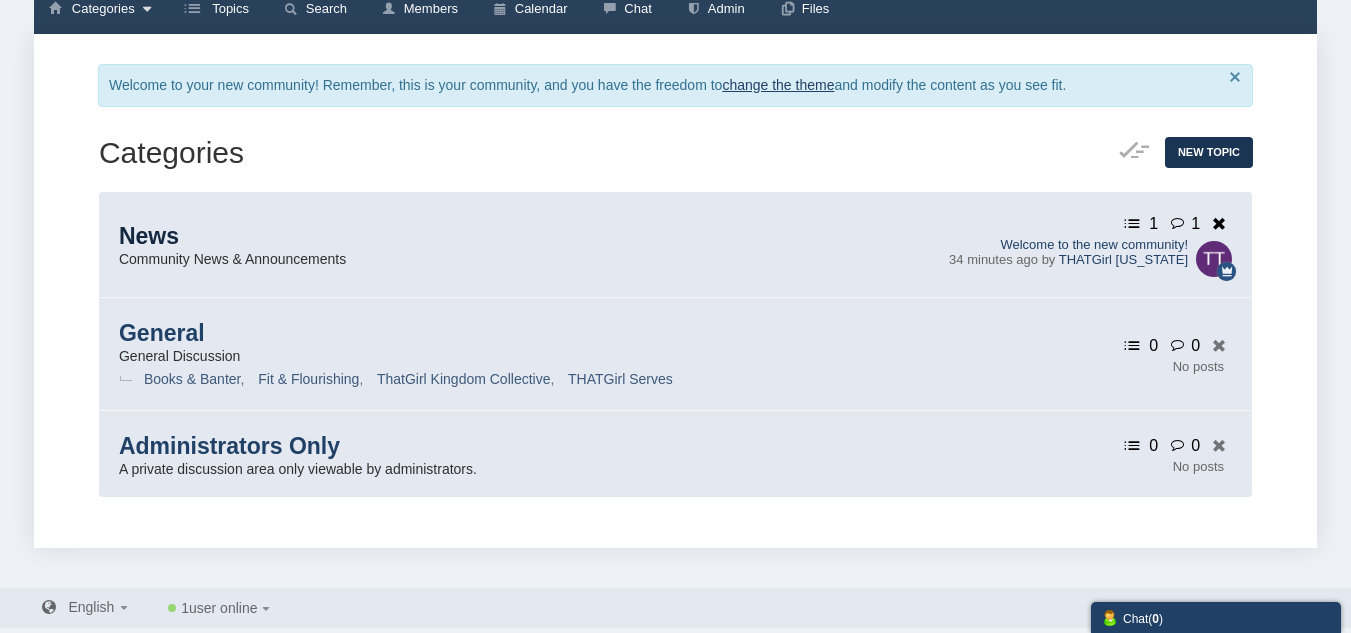 scroll, scrollTop: 0, scrollLeft: 0, axis: both 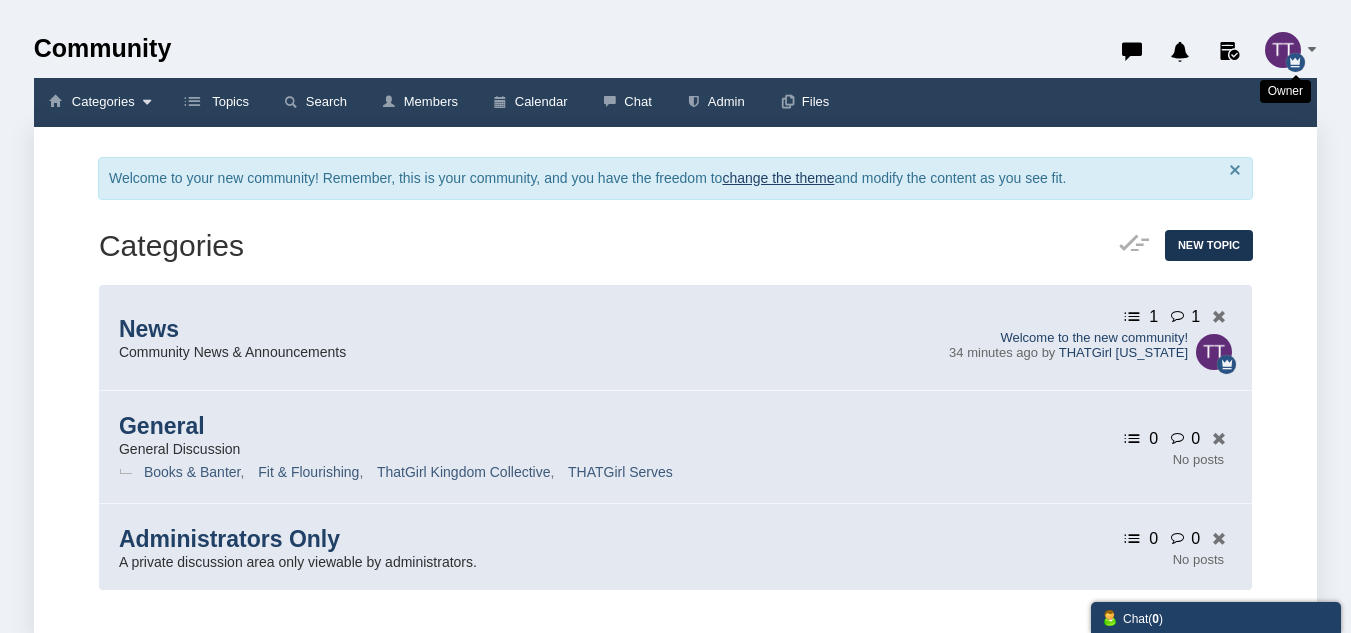 click at bounding box center [1295, 62] 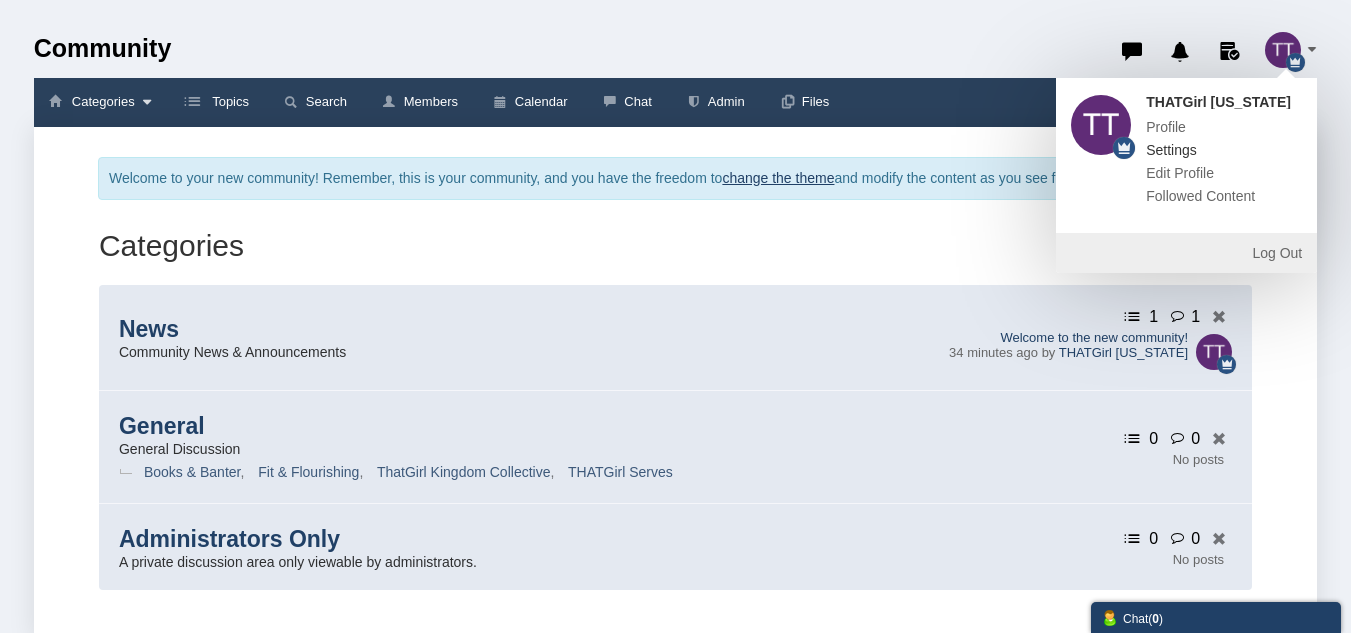click on "Settings" at bounding box center (1171, 150) 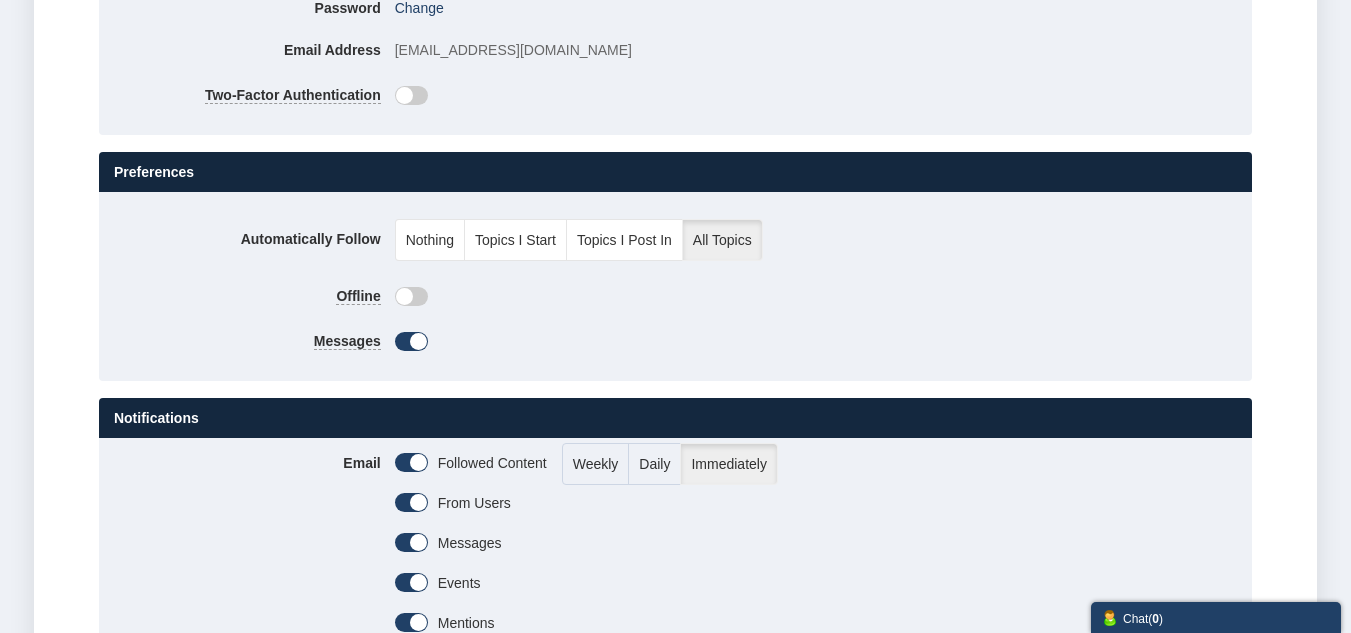scroll, scrollTop: 0, scrollLeft: 0, axis: both 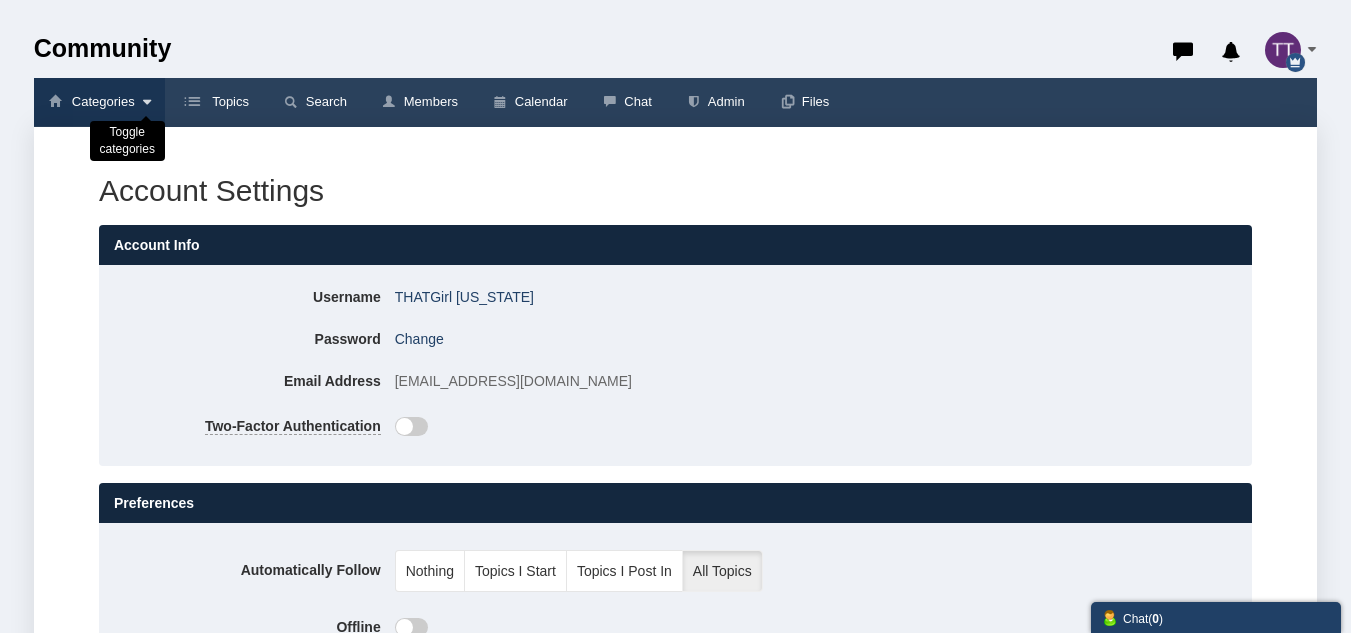 click on "Categories" at bounding box center [99, 102] 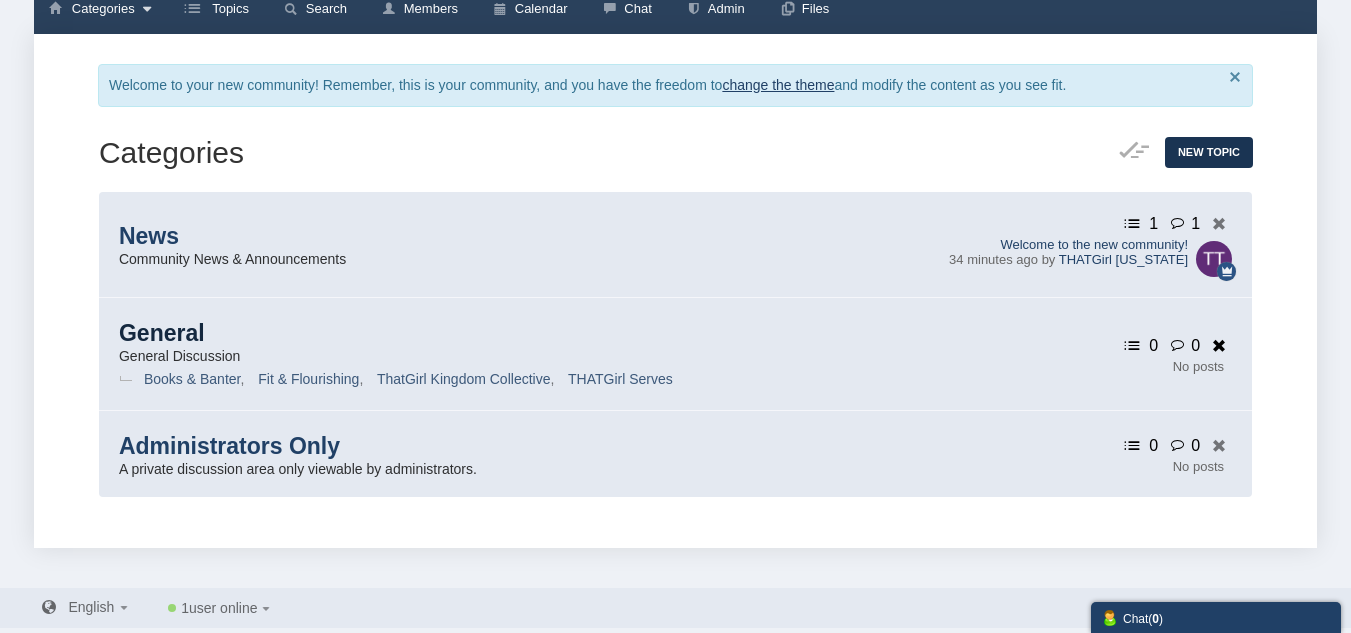 scroll, scrollTop: 0, scrollLeft: 0, axis: both 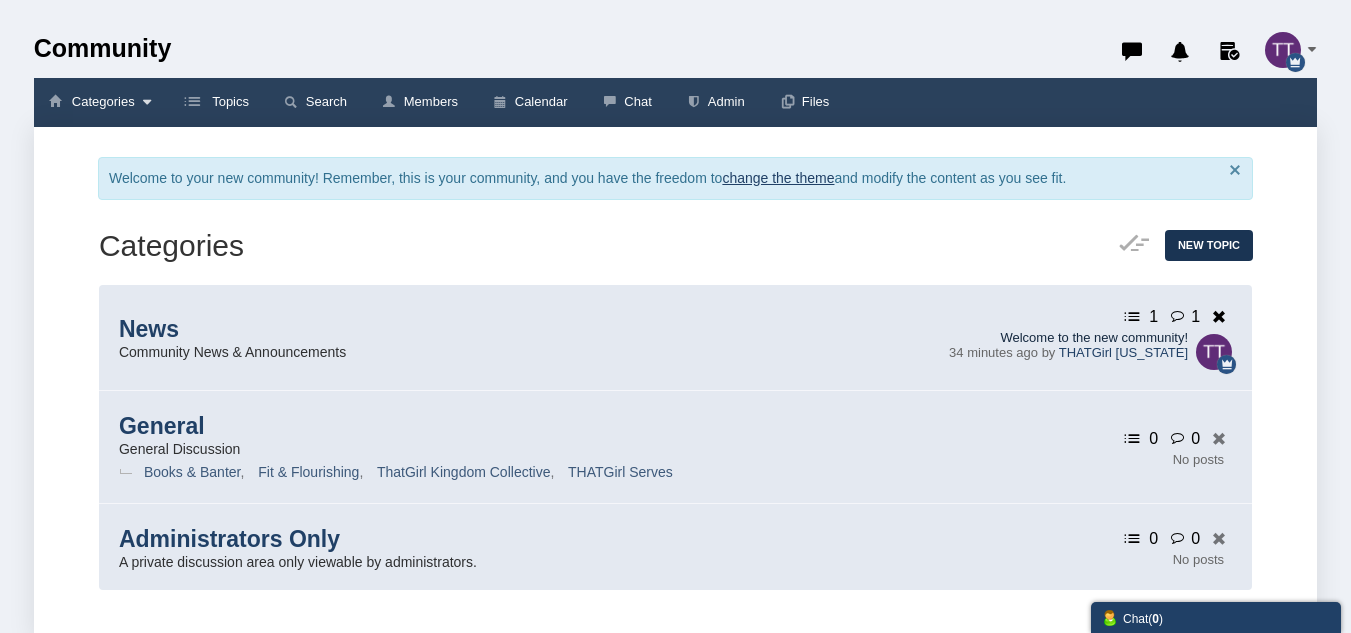 click on "Welcome to the new community!" at bounding box center [1068, 337] 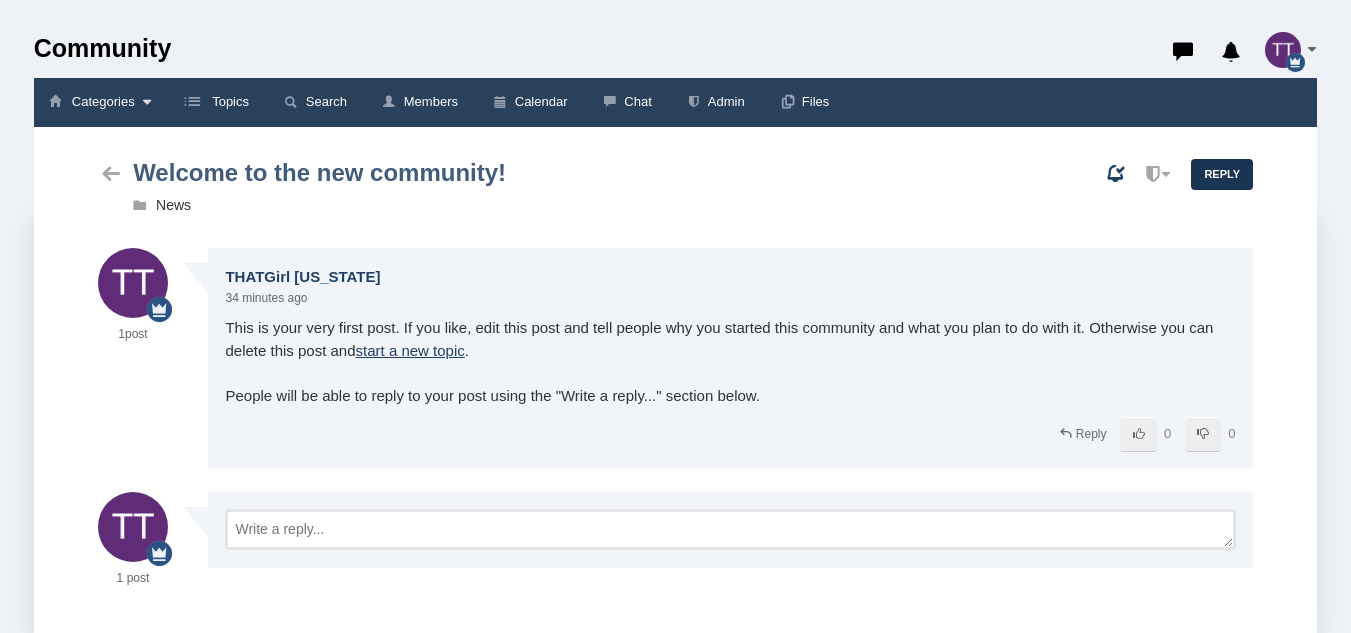 scroll, scrollTop: 0, scrollLeft: 0, axis: both 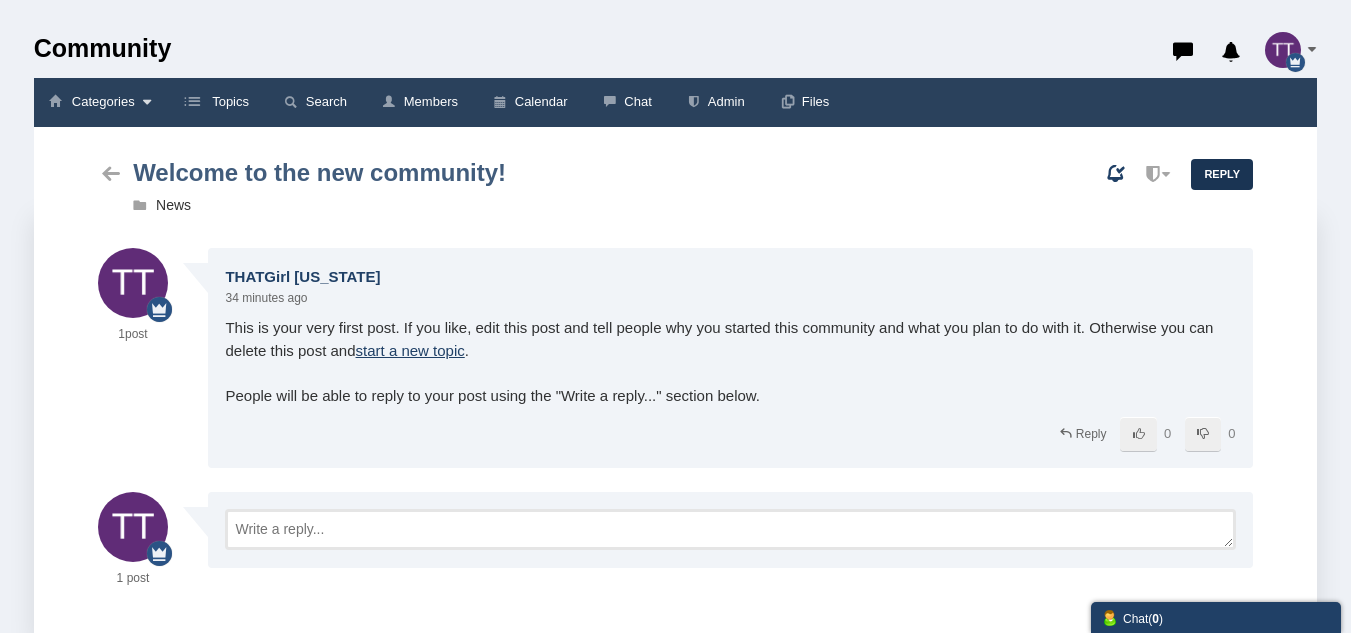 click at bounding box center (1283, 50) 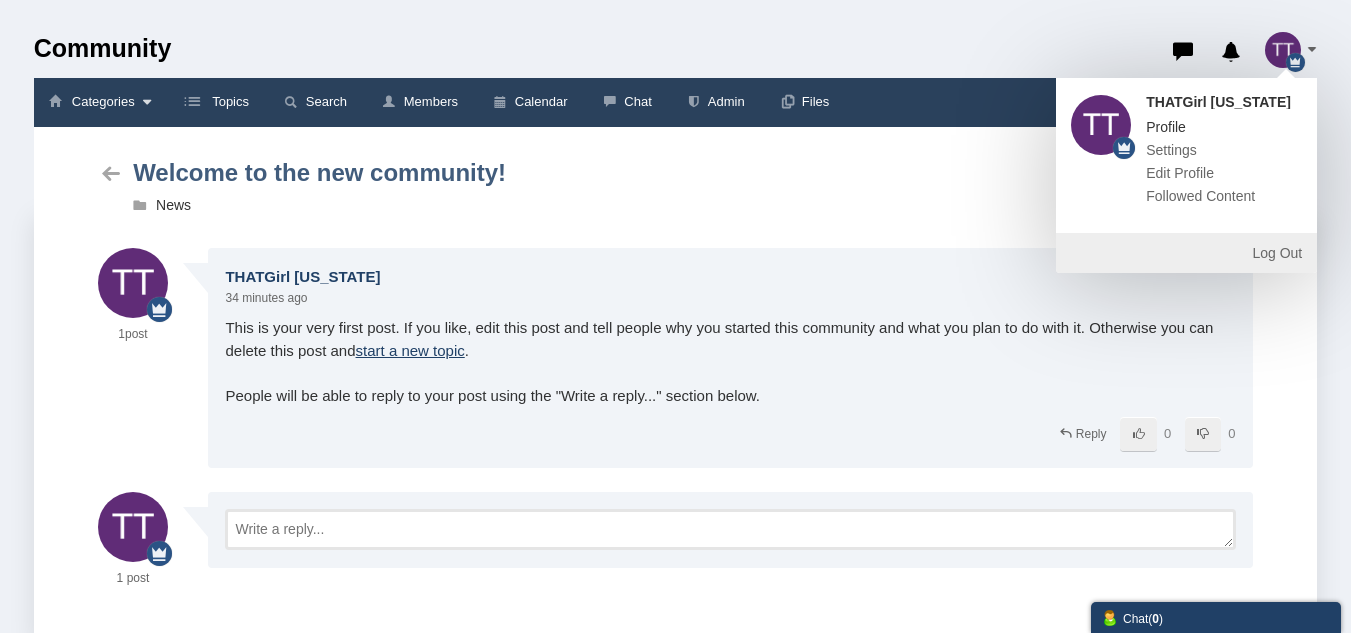 click on "Profile THATGirl Texas" at bounding box center [1166, 127] 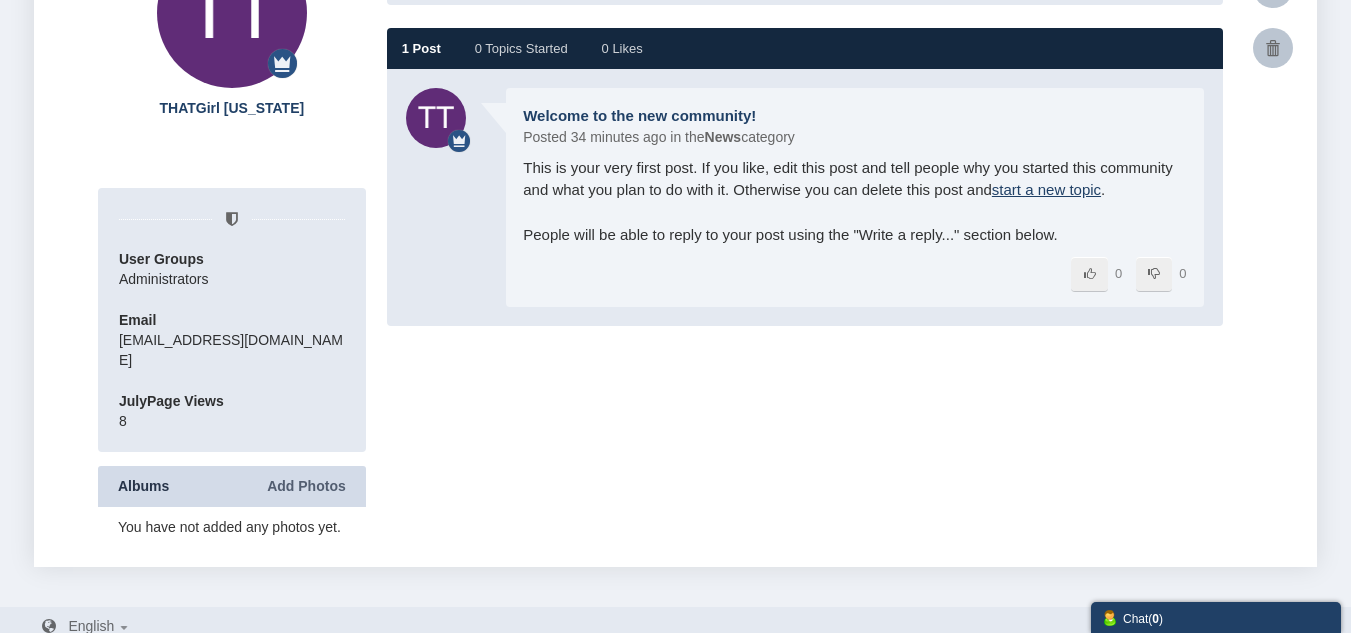 scroll, scrollTop: 0, scrollLeft: 0, axis: both 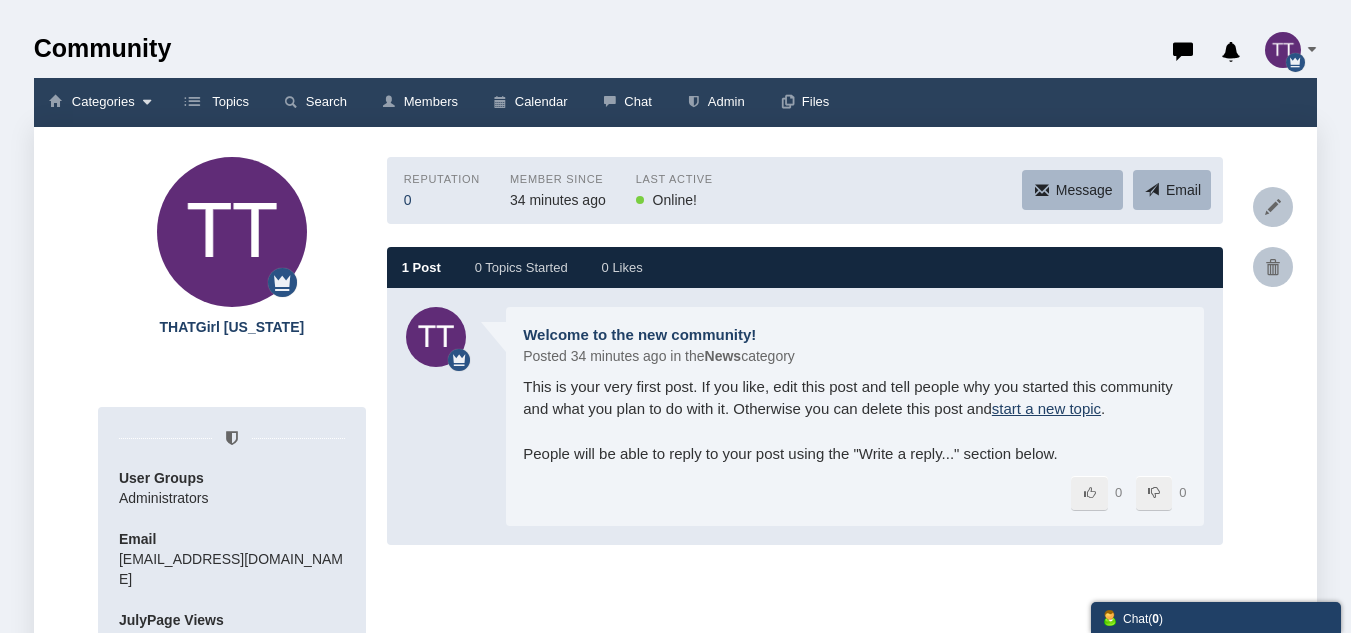 click on "Community" at bounding box center [586, 49] 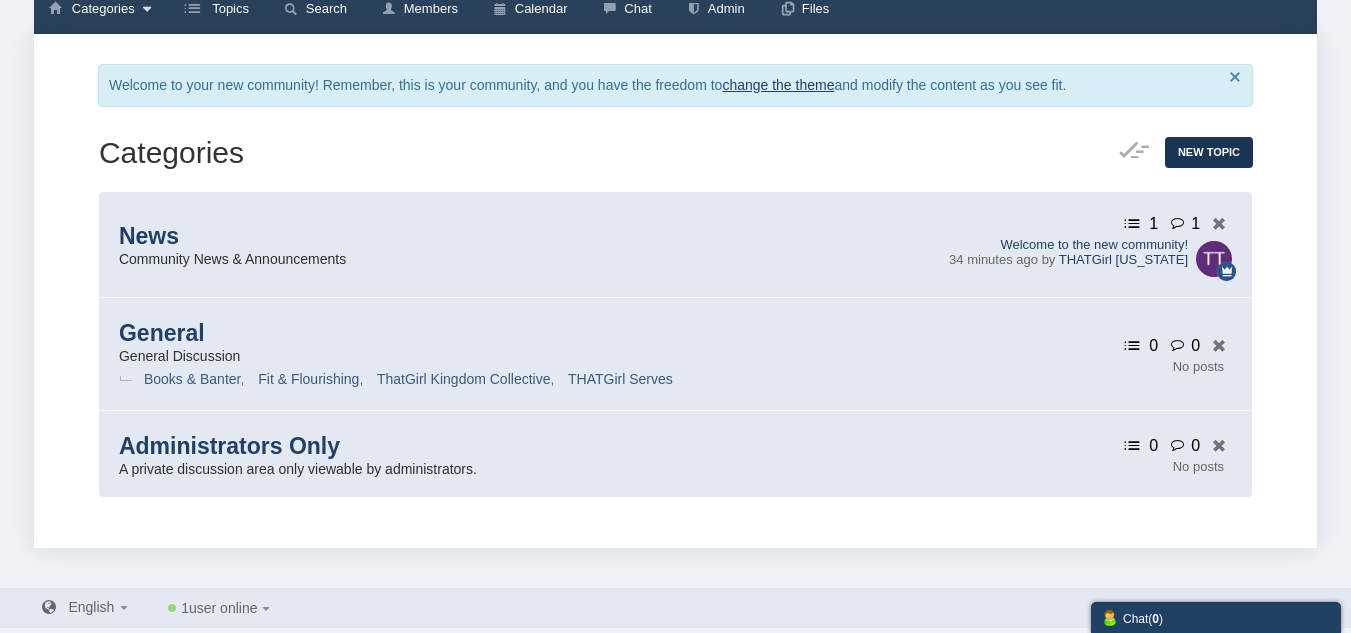 scroll, scrollTop: 0, scrollLeft: 0, axis: both 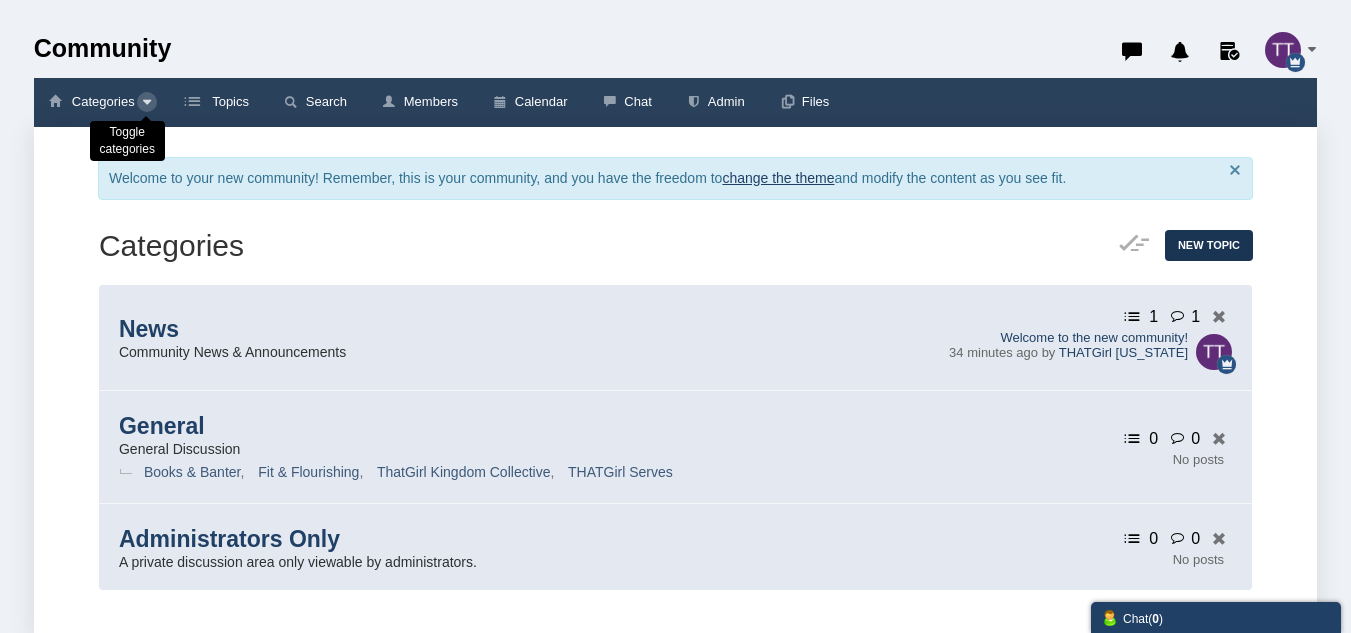 click at bounding box center [147, 102] 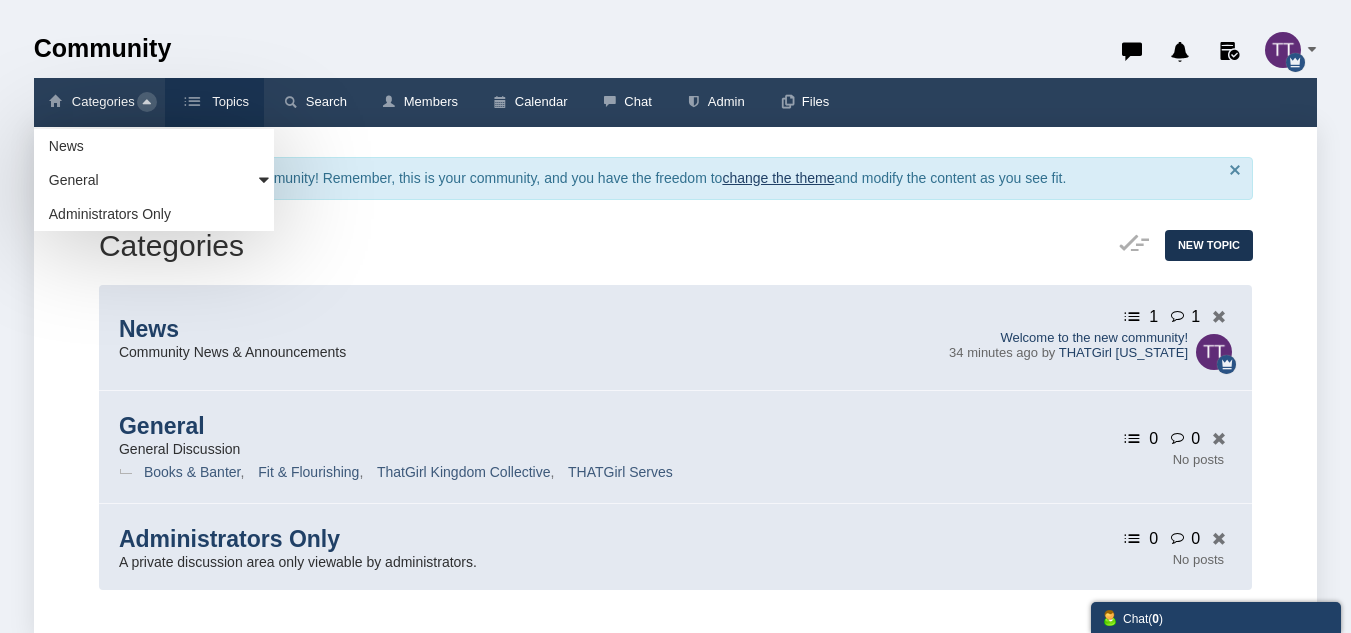 click at bounding box center [194, 103] 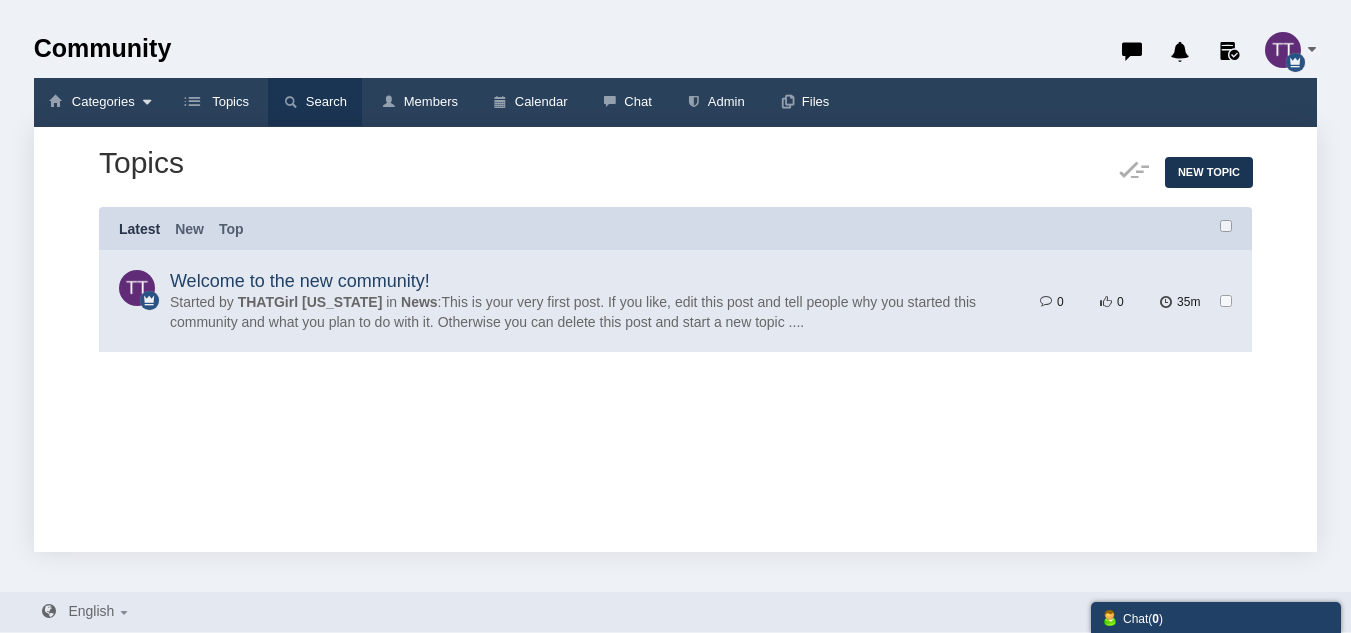 scroll, scrollTop: 0, scrollLeft: 0, axis: both 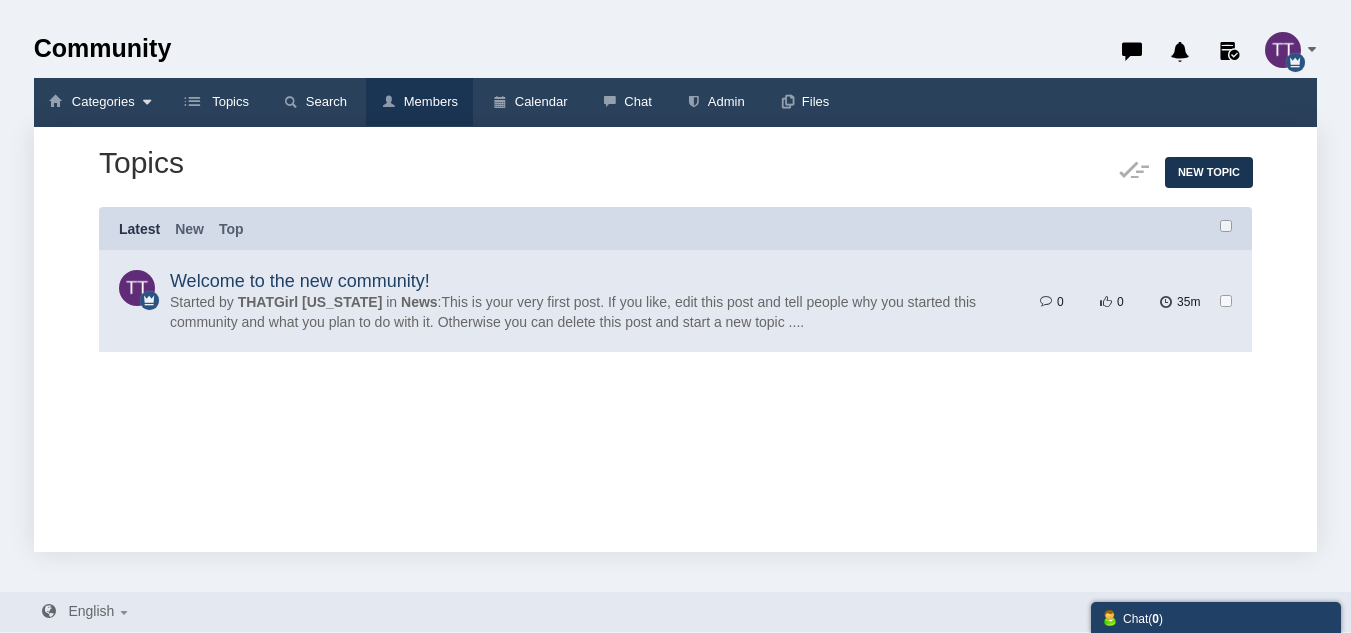 click on "Members" at bounding box center [431, 101] 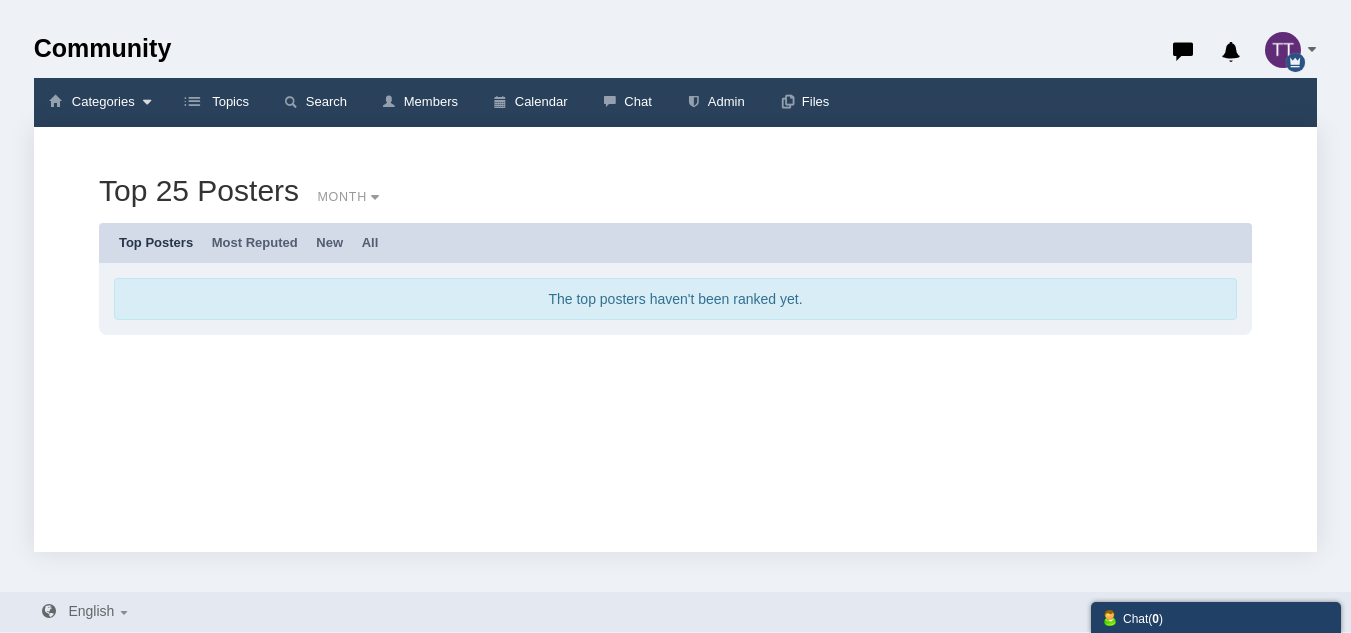 scroll, scrollTop: 0, scrollLeft: 0, axis: both 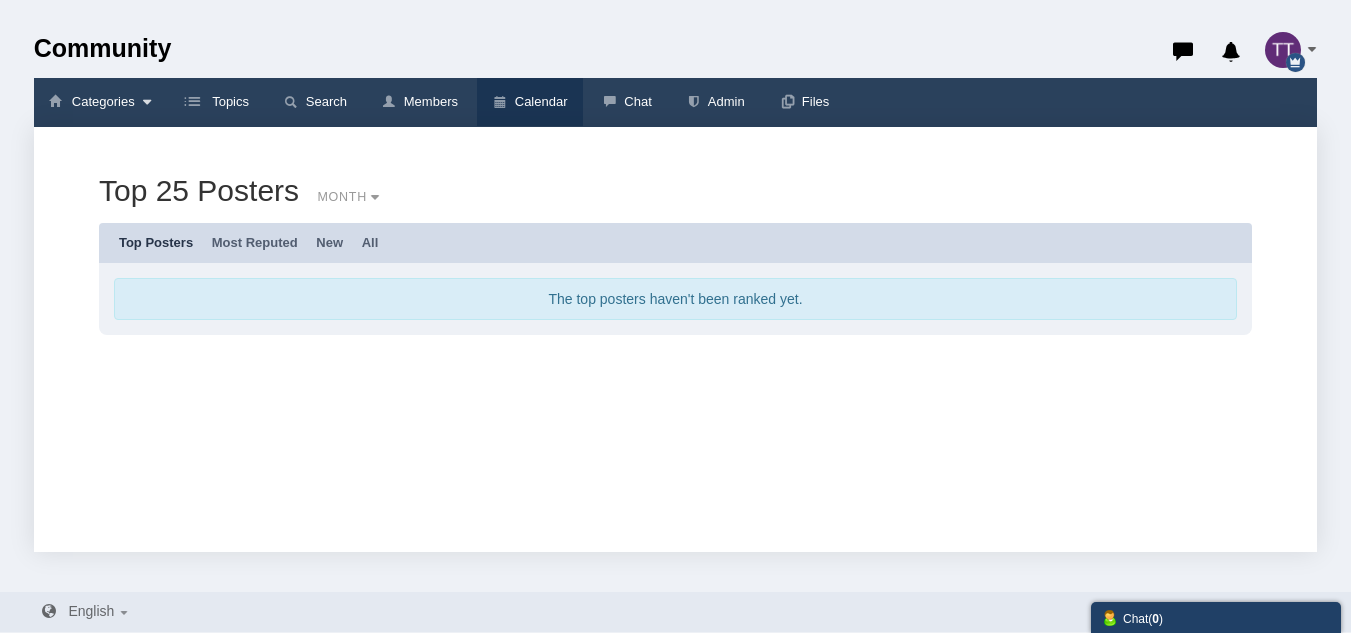 click on "Calendar" at bounding box center [530, 102] 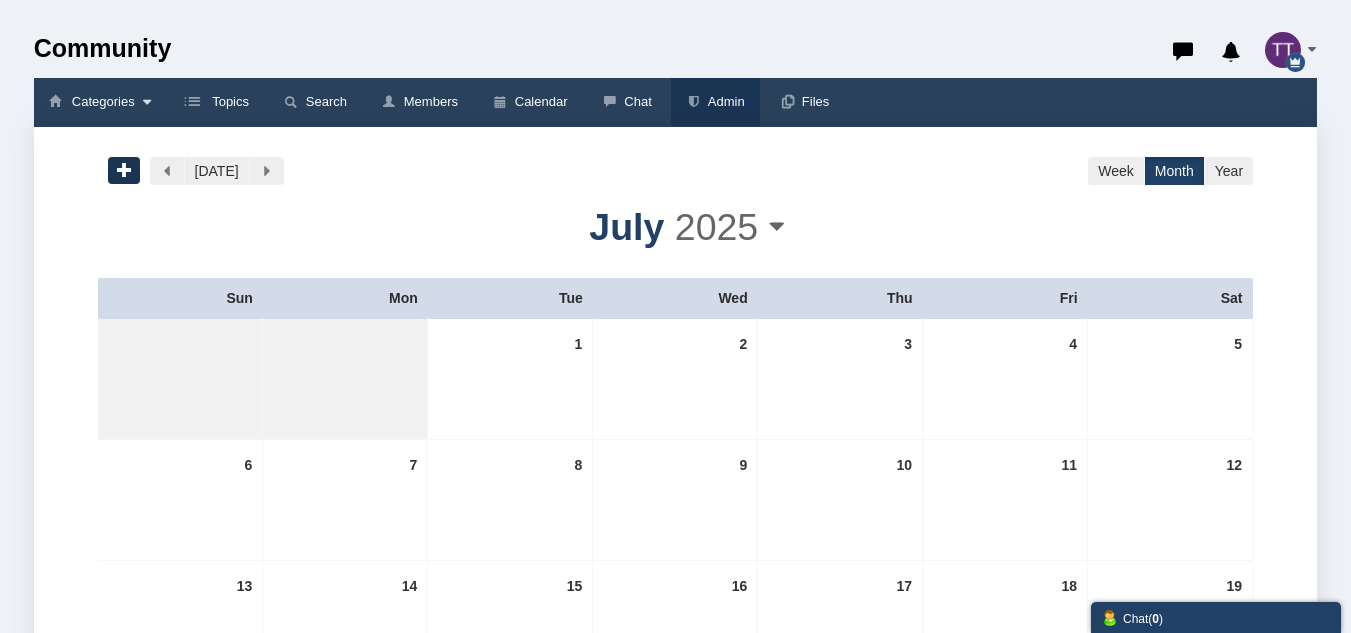 scroll, scrollTop: 0, scrollLeft: 0, axis: both 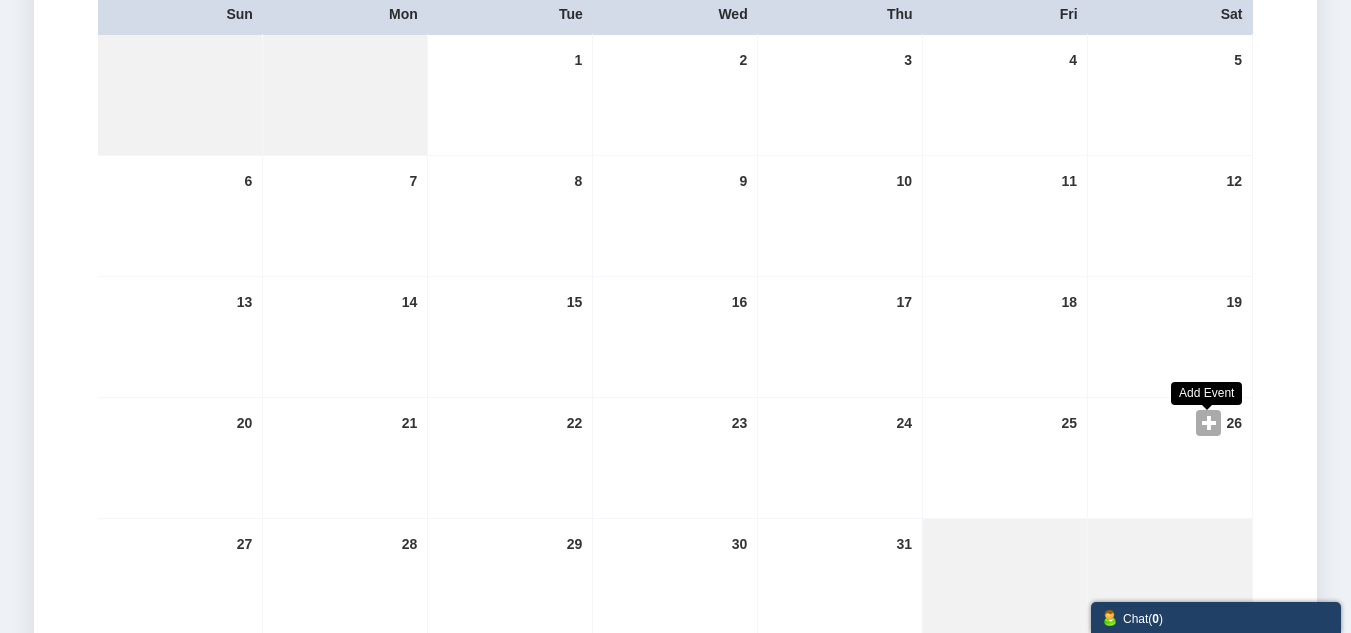 click at bounding box center (1209, 423) 